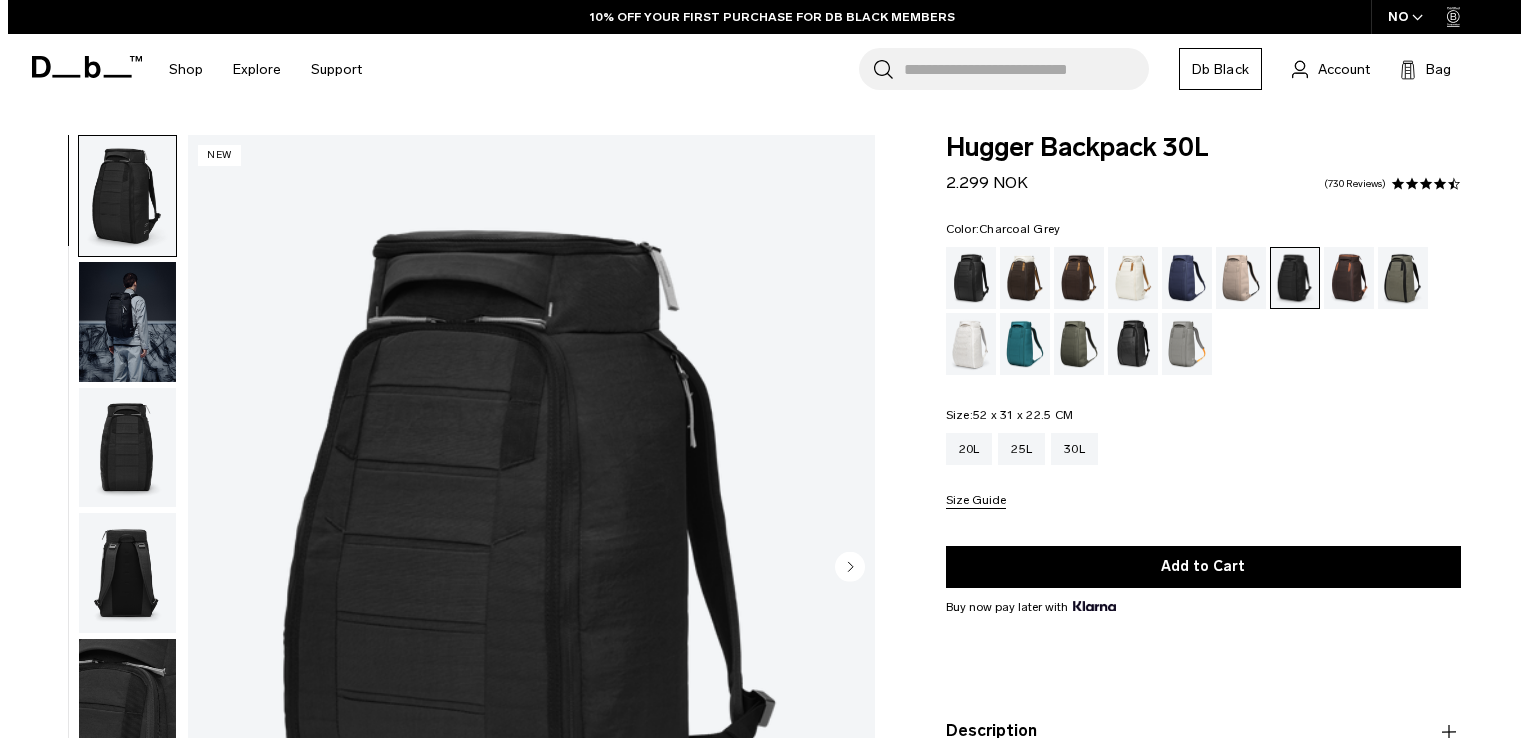 scroll, scrollTop: 0, scrollLeft: 0, axis: both 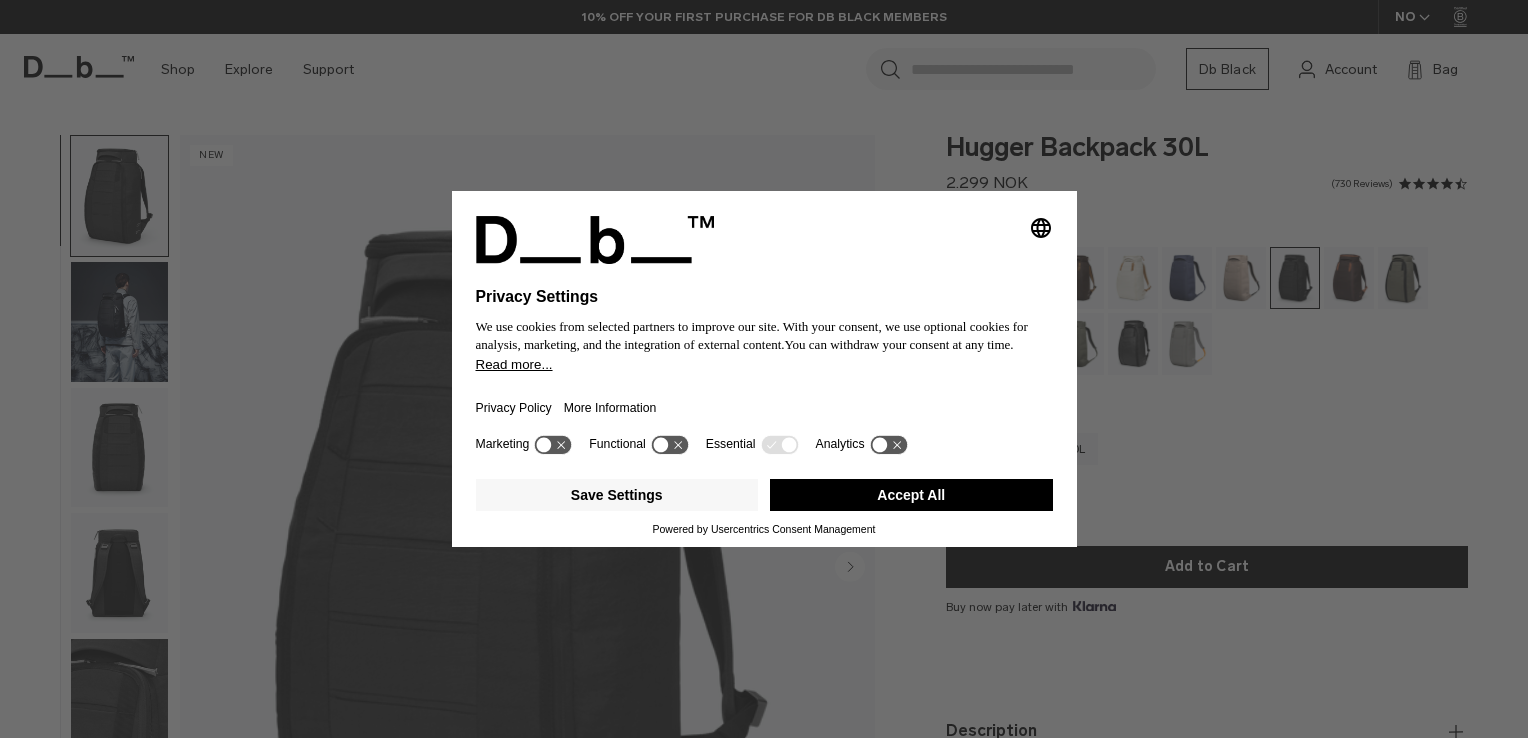 click on "Accept All" at bounding box center [911, 495] 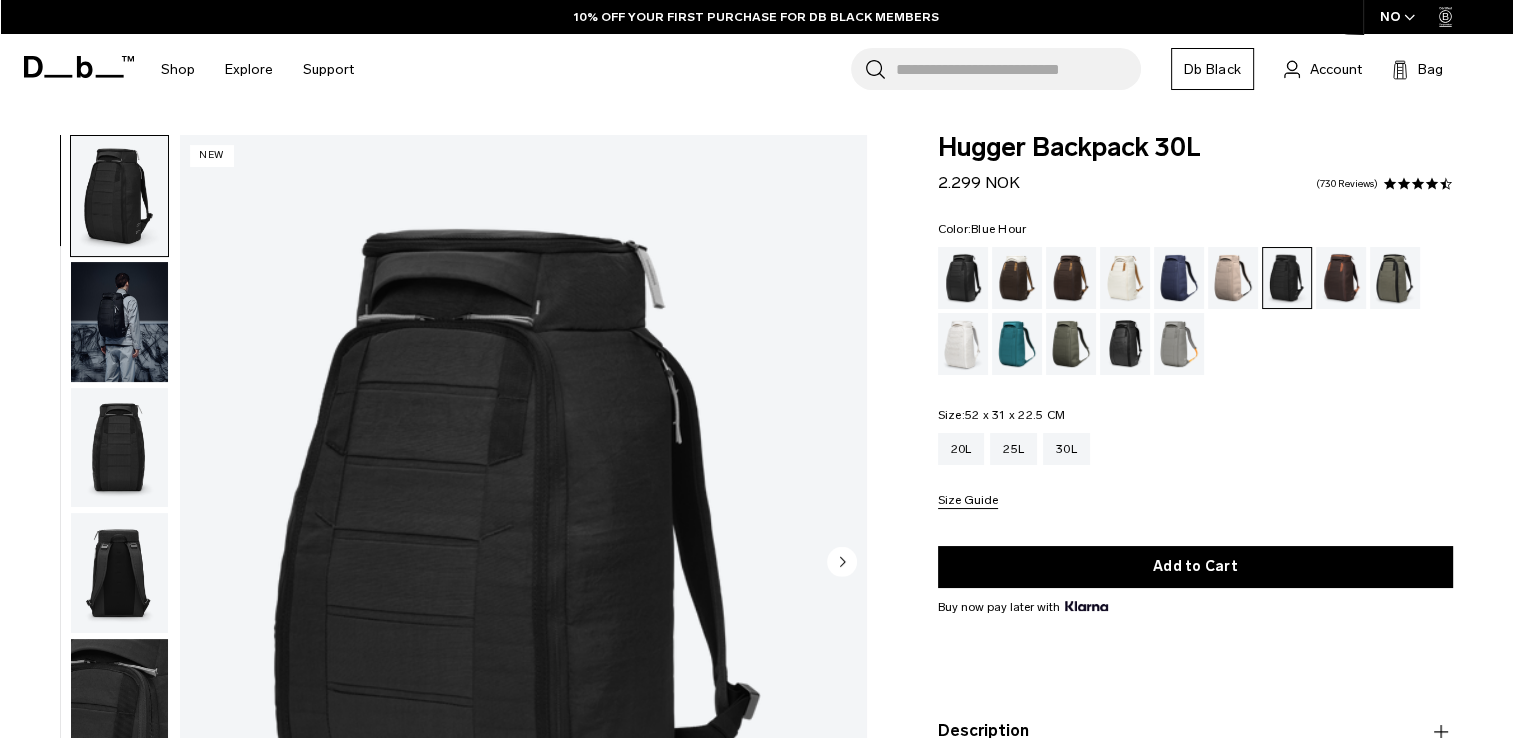 click at bounding box center [1179, 278] 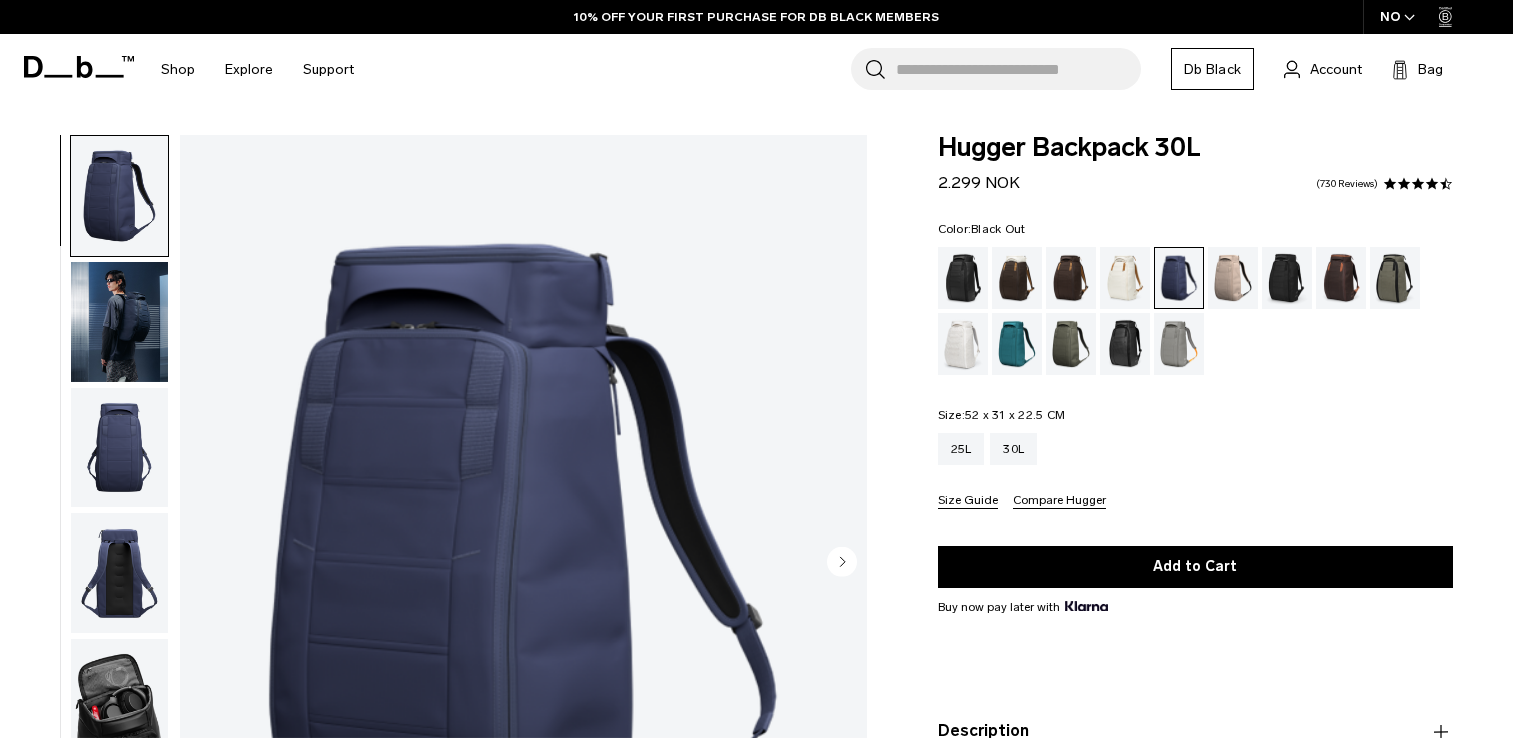scroll, scrollTop: 0, scrollLeft: 0, axis: both 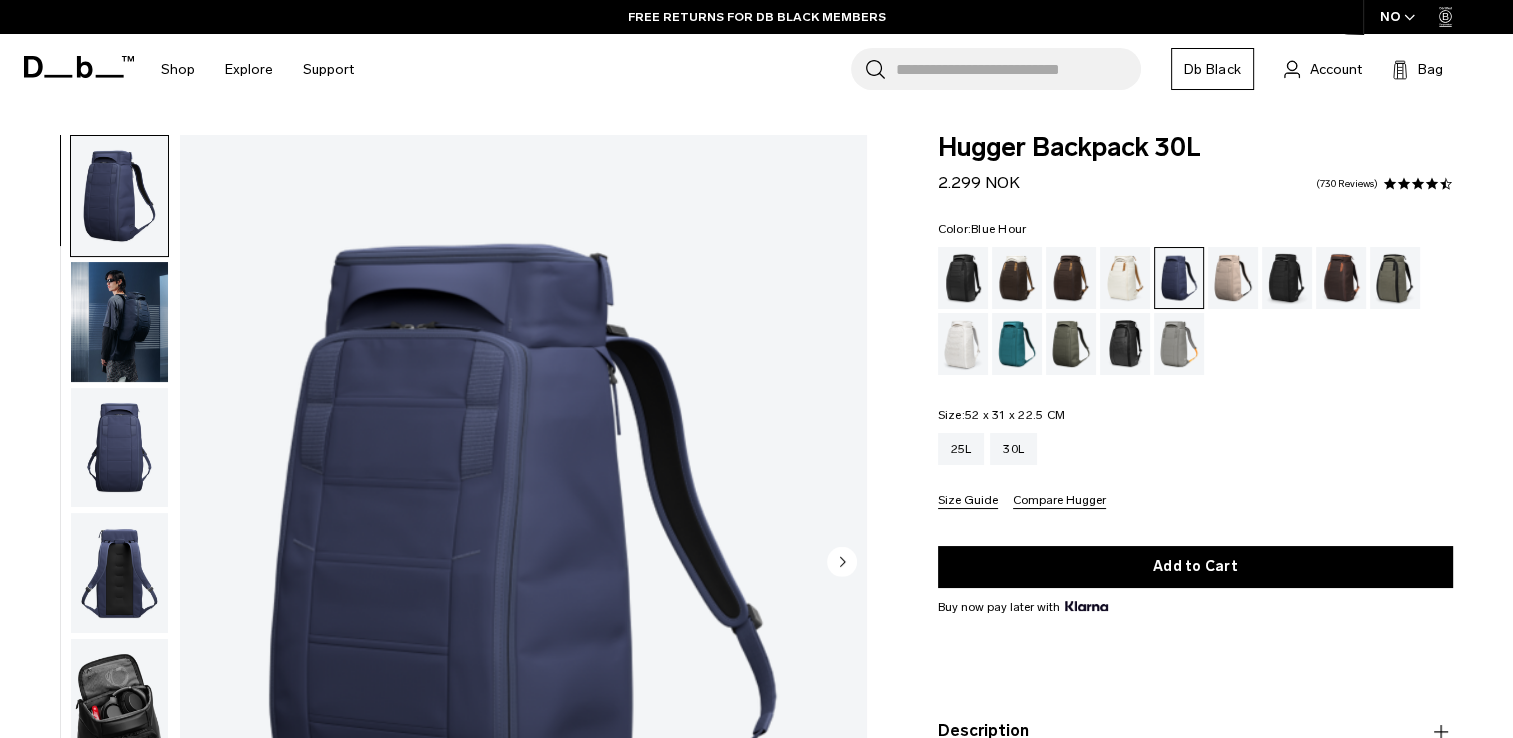 click at bounding box center [119, 322] 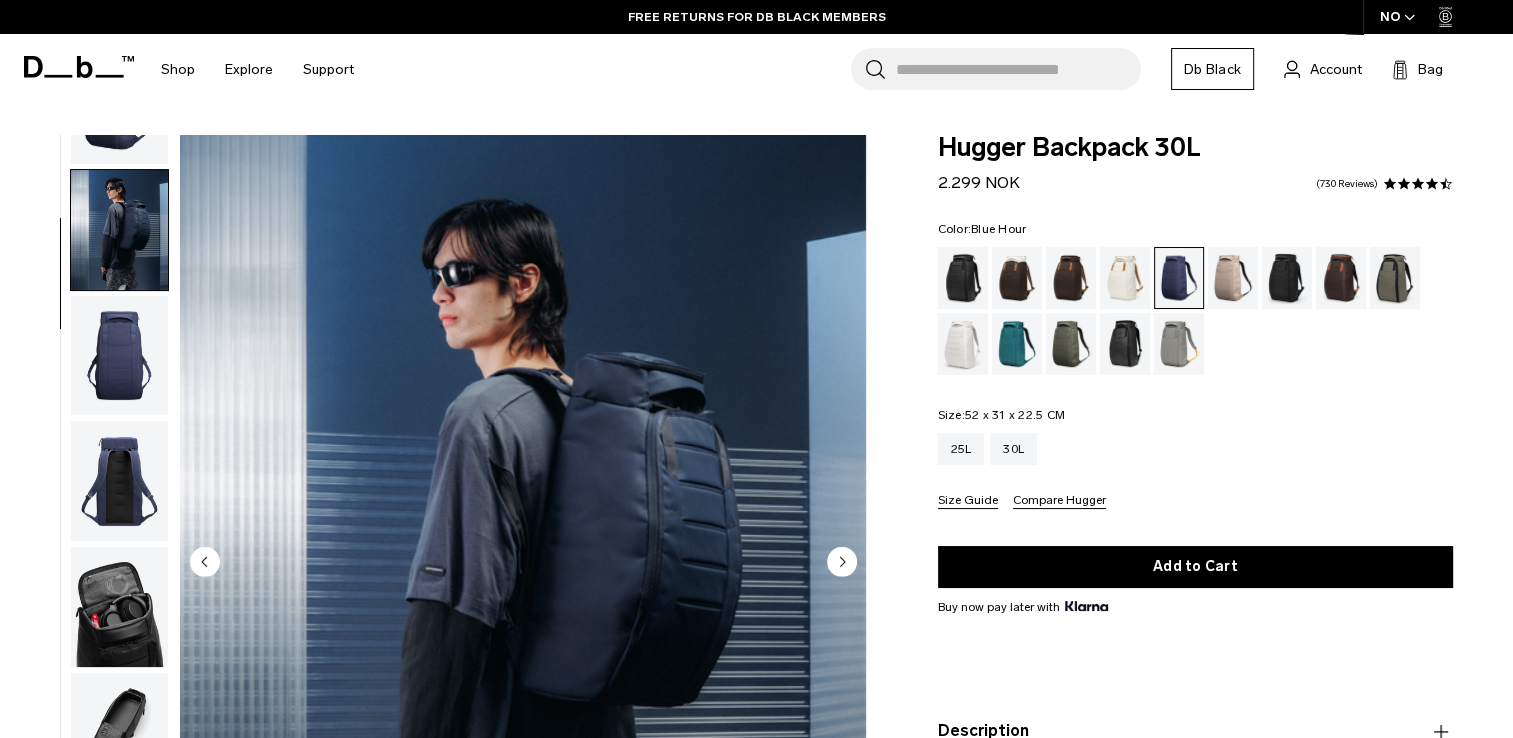 scroll, scrollTop: 126, scrollLeft: 0, axis: vertical 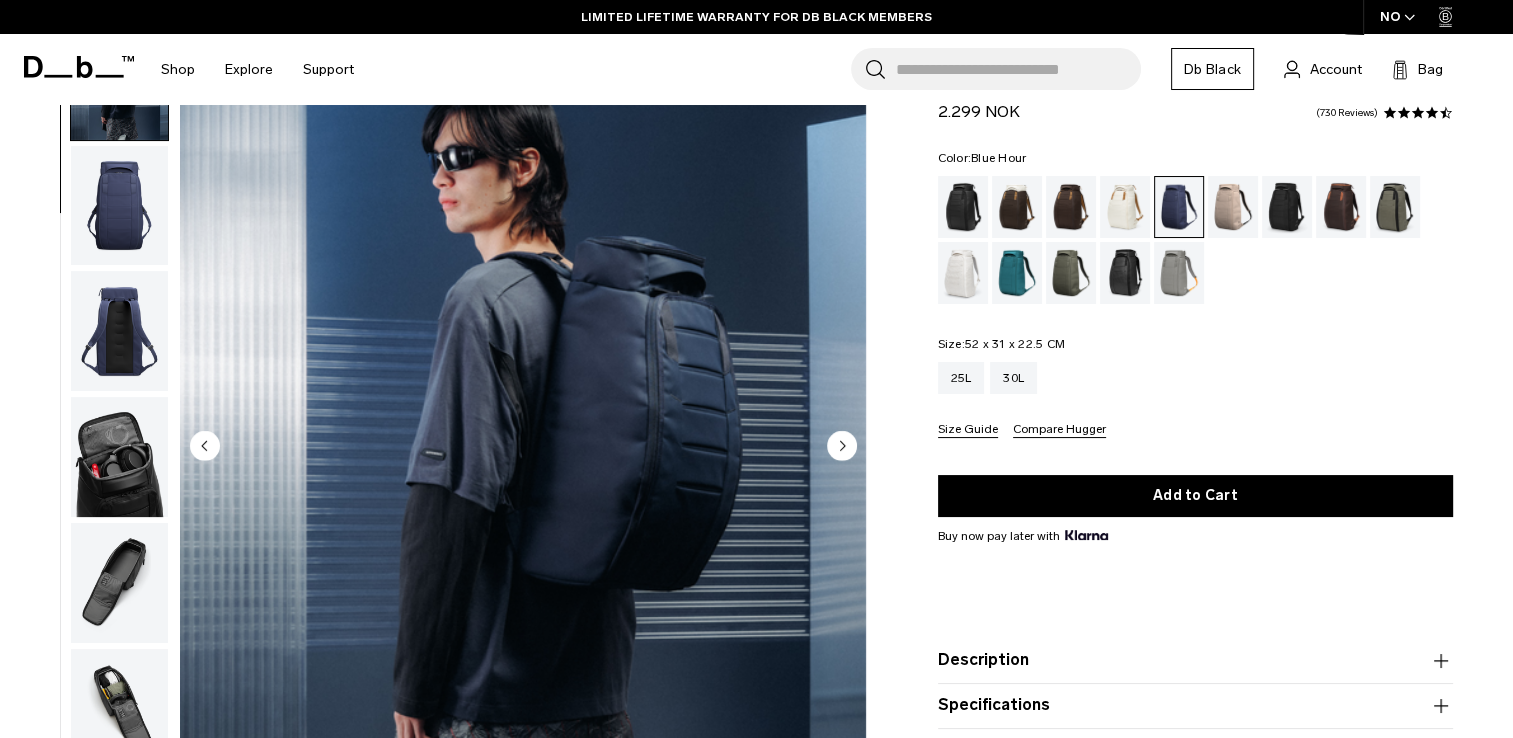 click 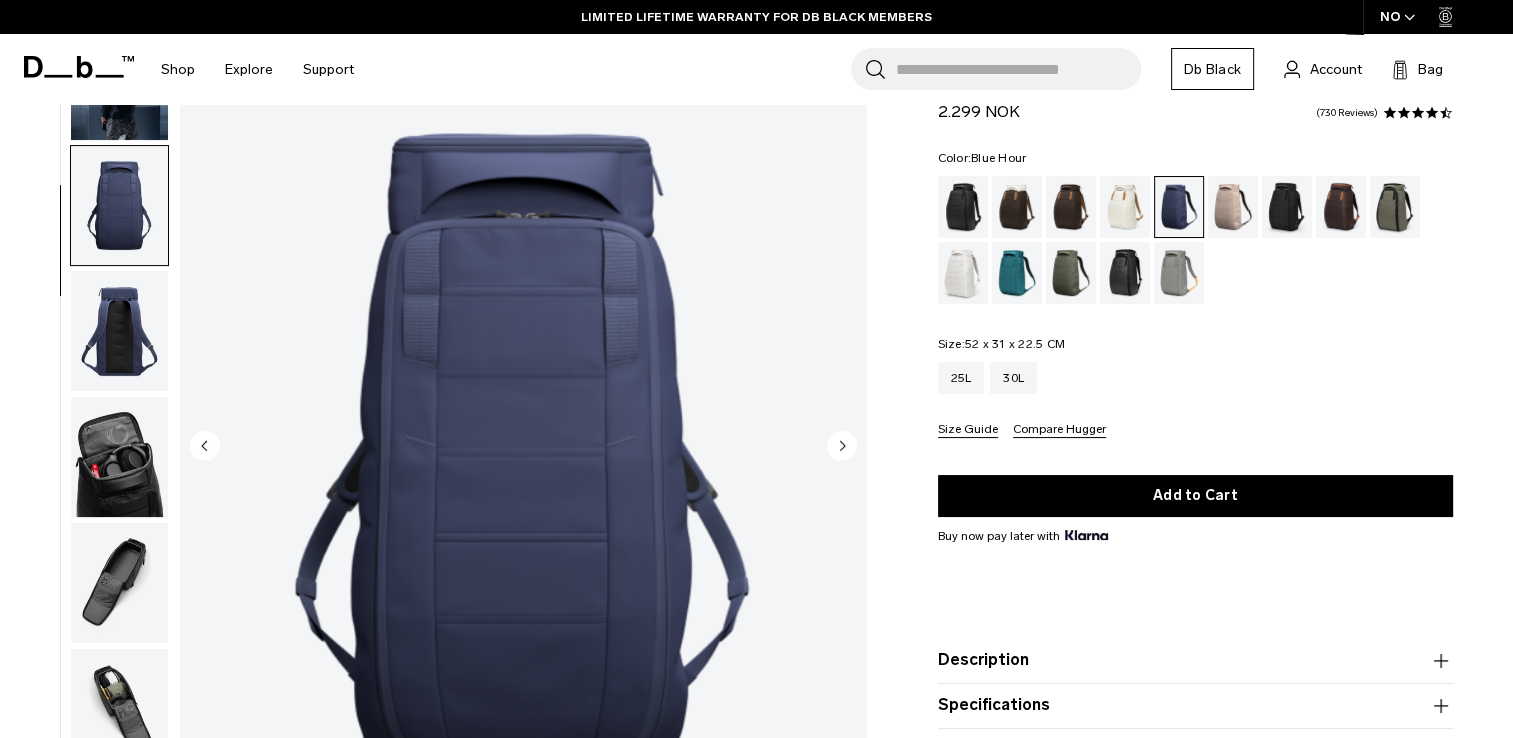scroll, scrollTop: 252, scrollLeft: 0, axis: vertical 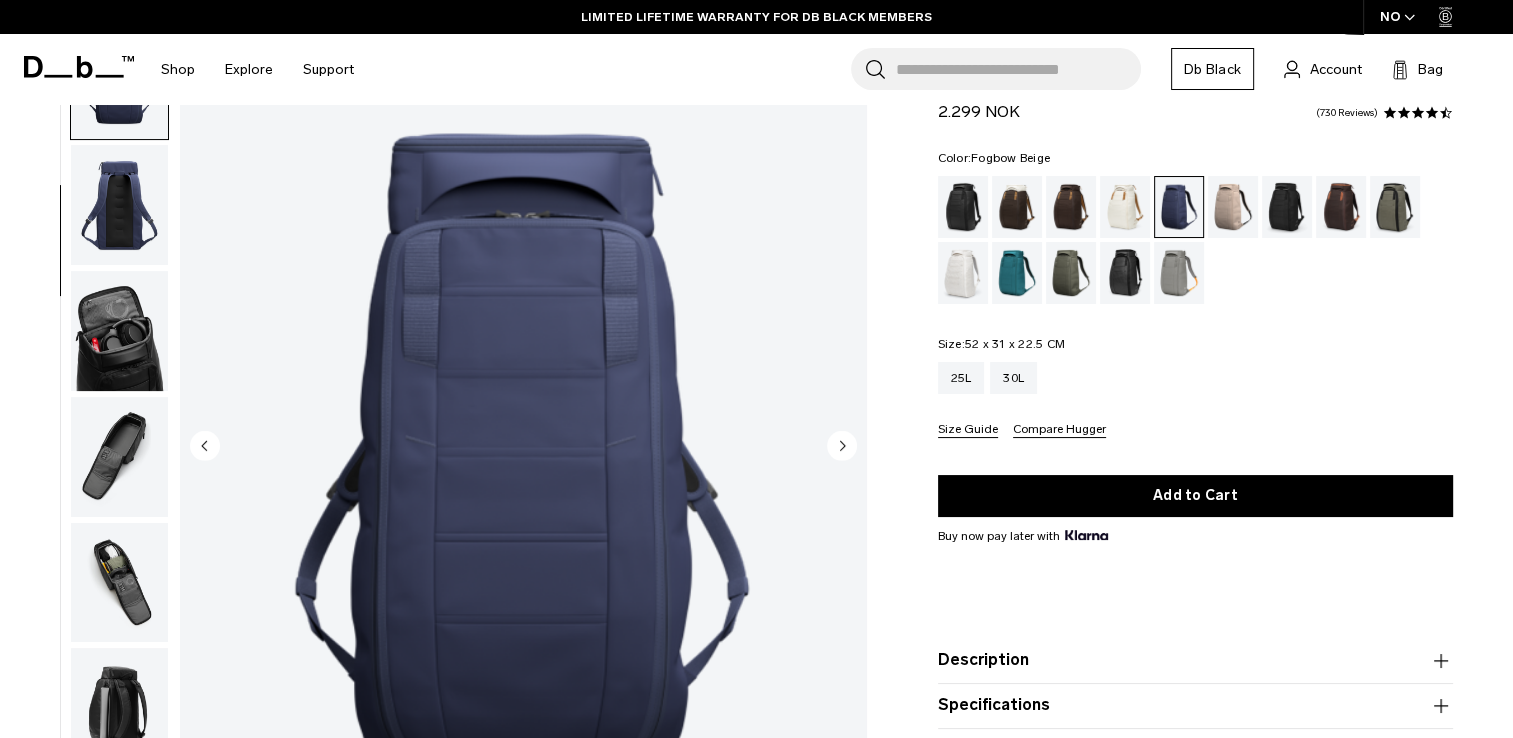 click at bounding box center (1233, 207) 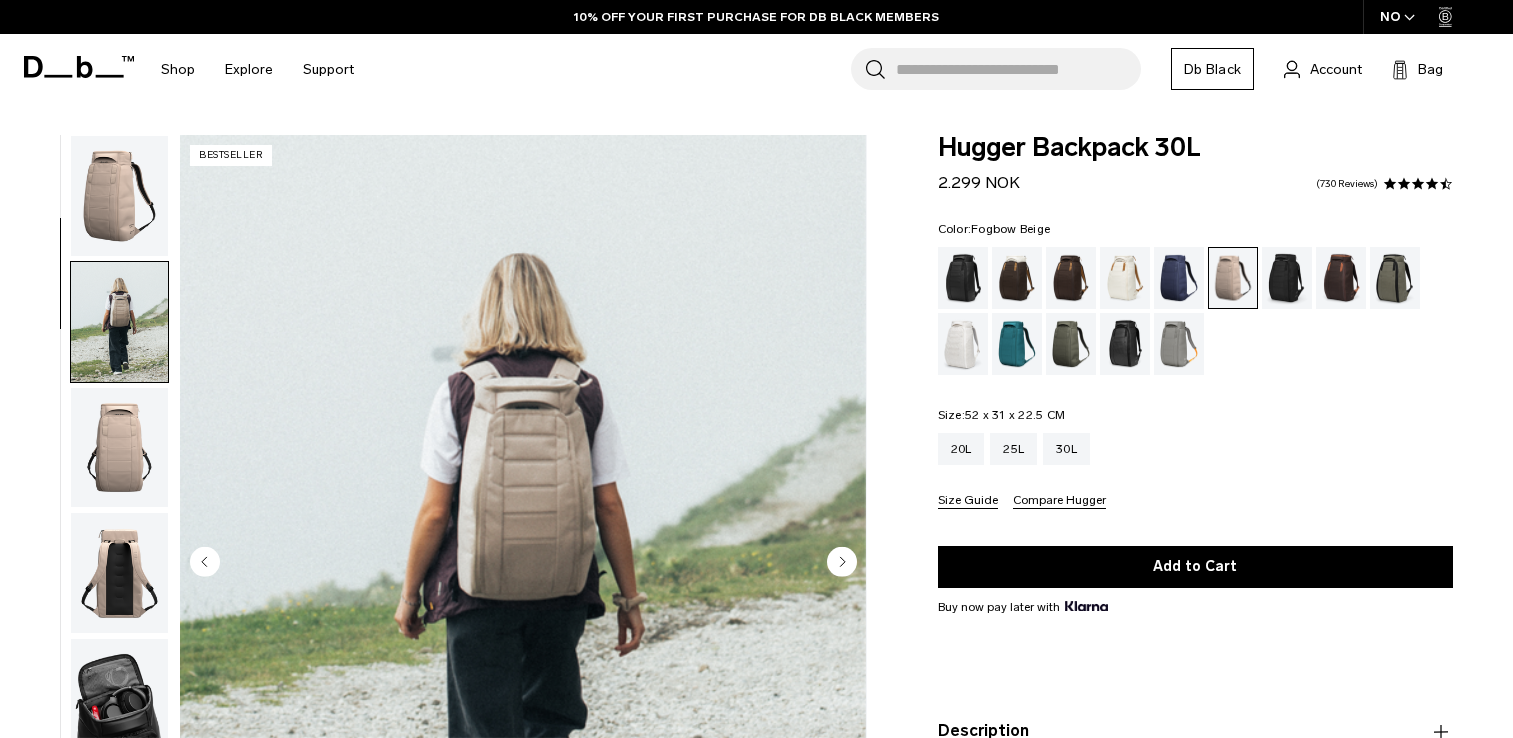 scroll, scrollTop: 0, scrollLeft: 0, axis: both 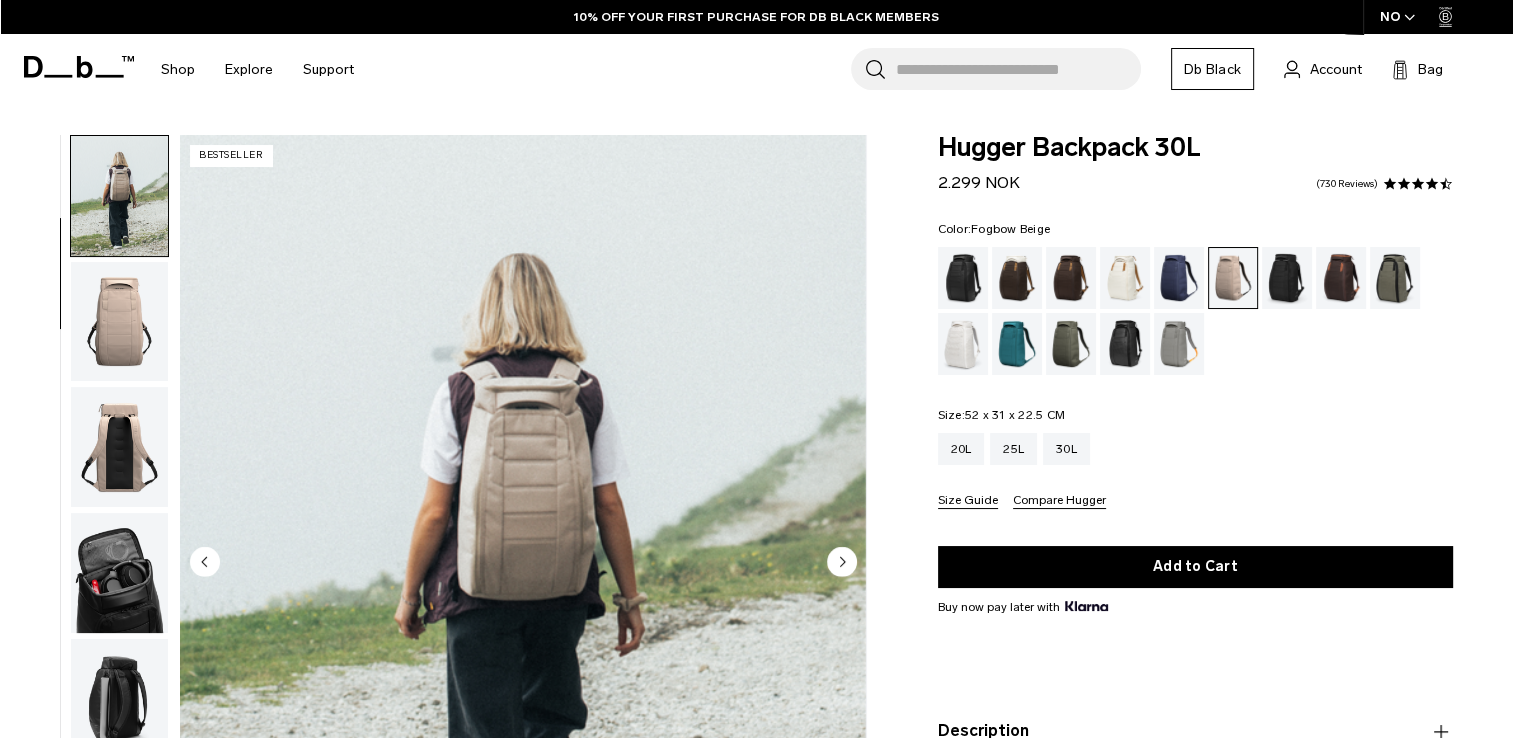 click at bounding box center (119, 322) 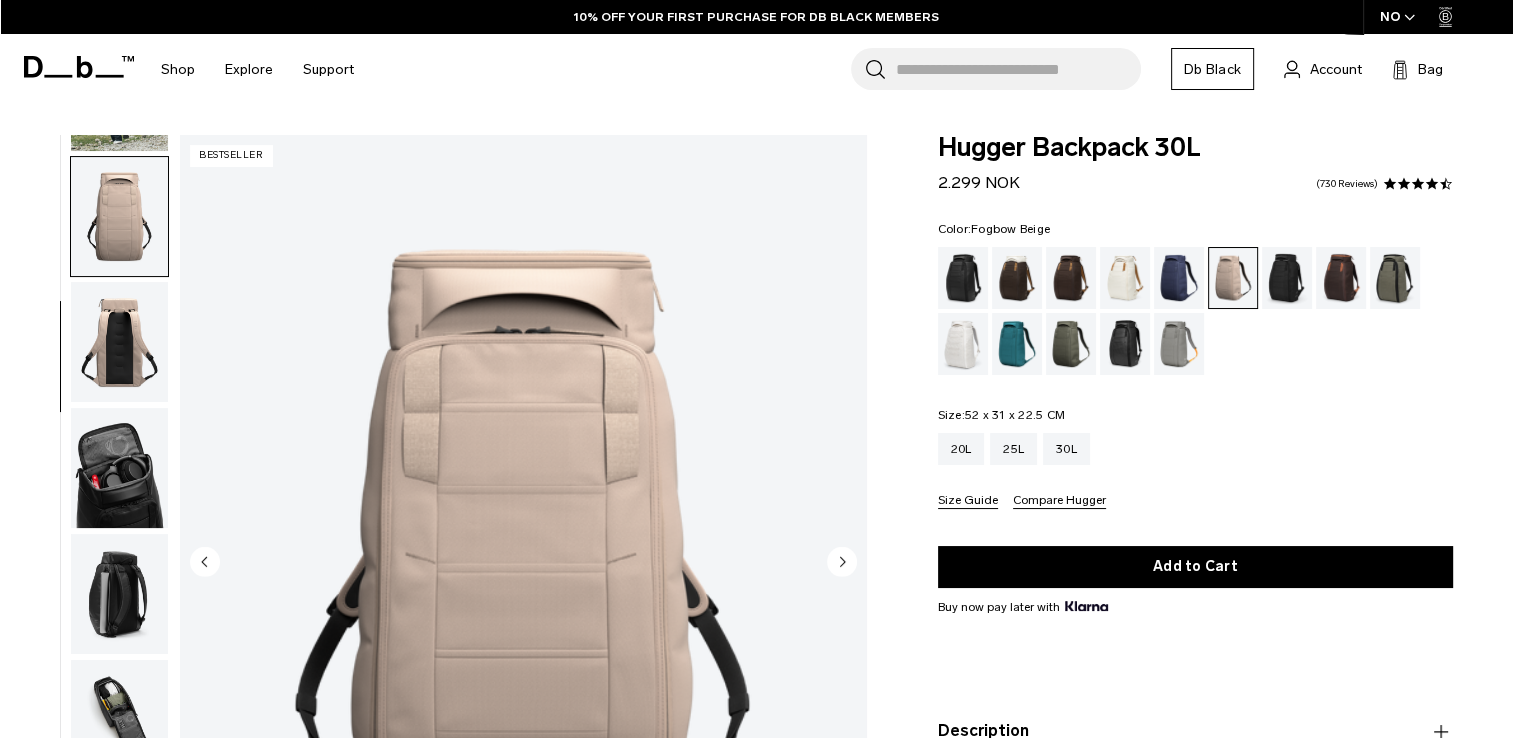 scroll, scrollTop: 252, scrollLeft: 0, axis: vertical 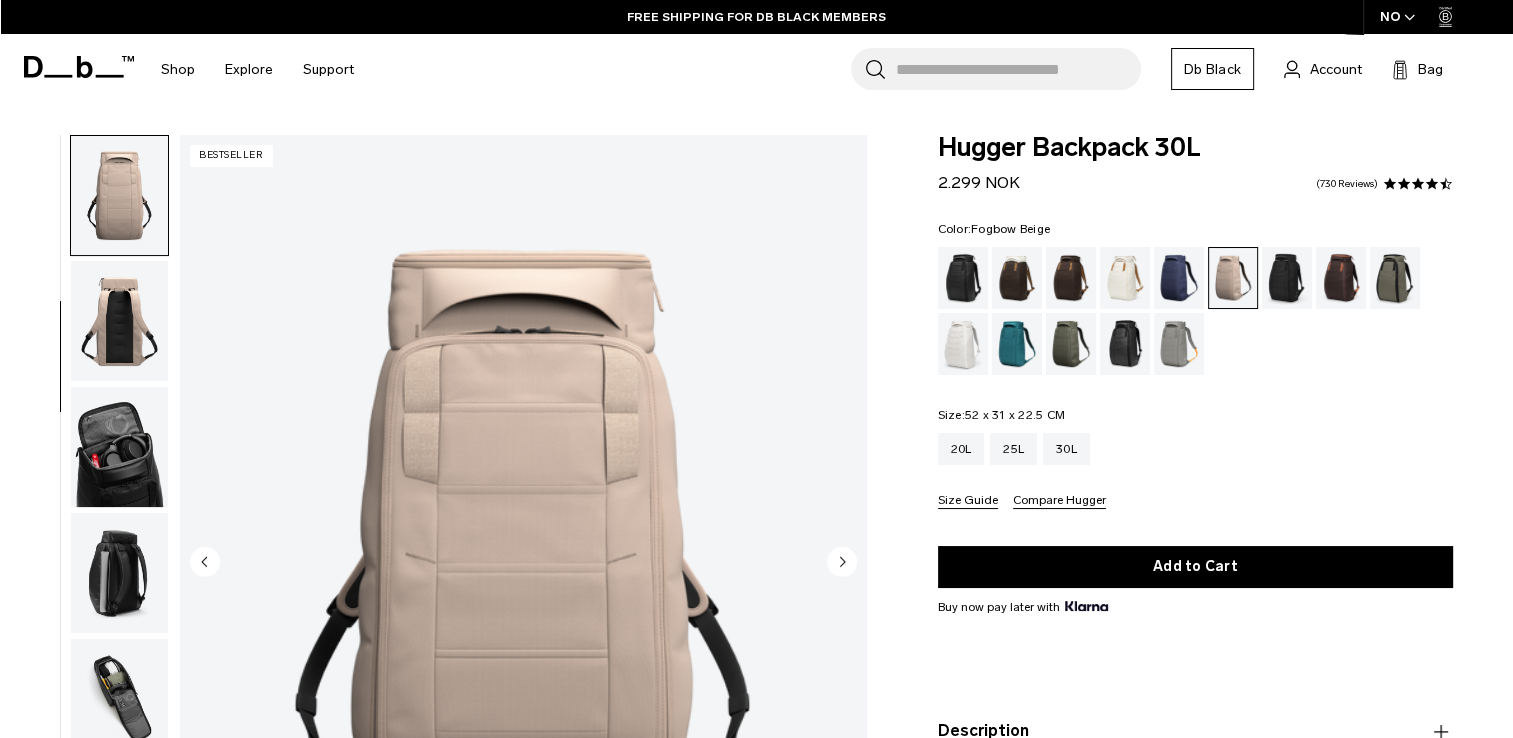click at bounding box center [119, 321] 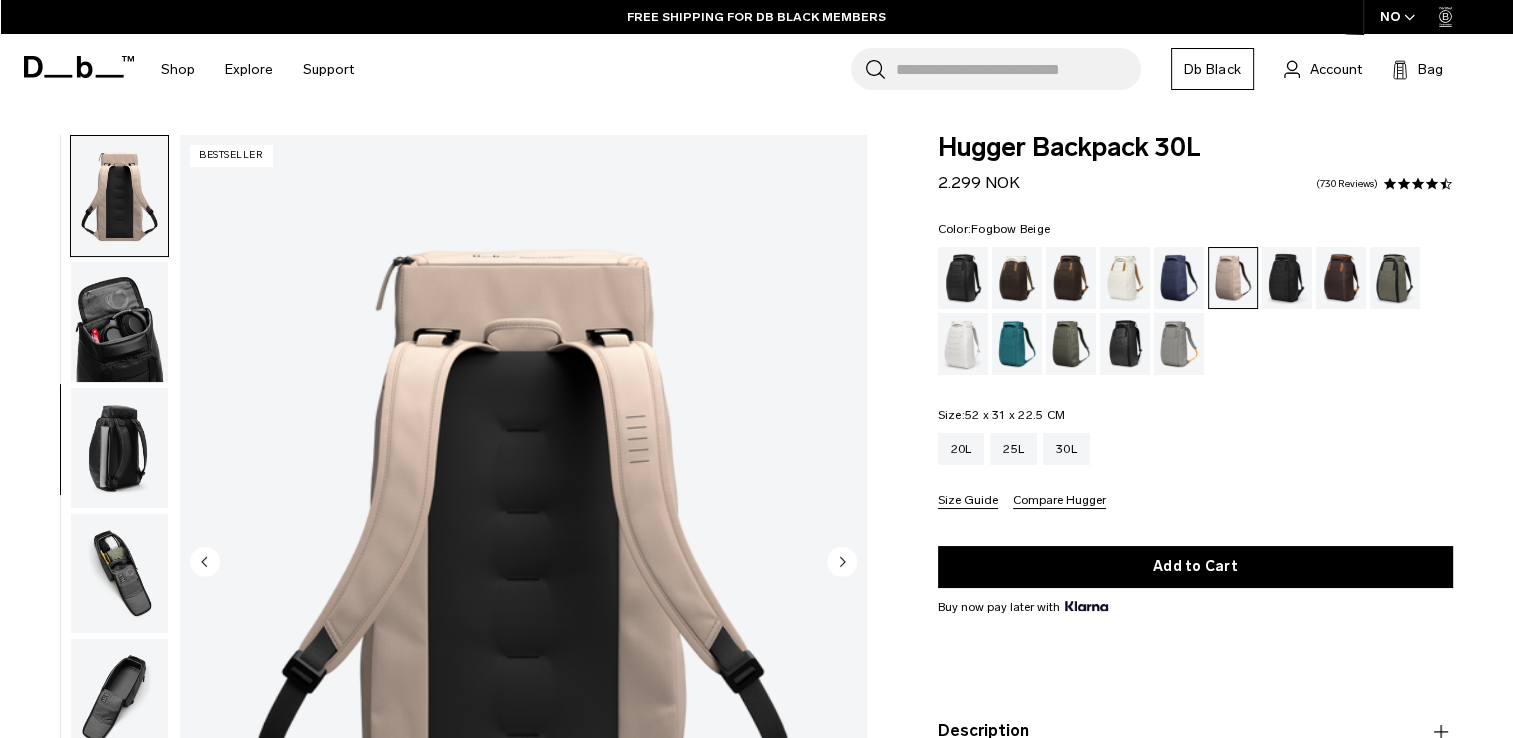 scroll, scrollTop: 378, scrollLeft: 0, axis: vertical 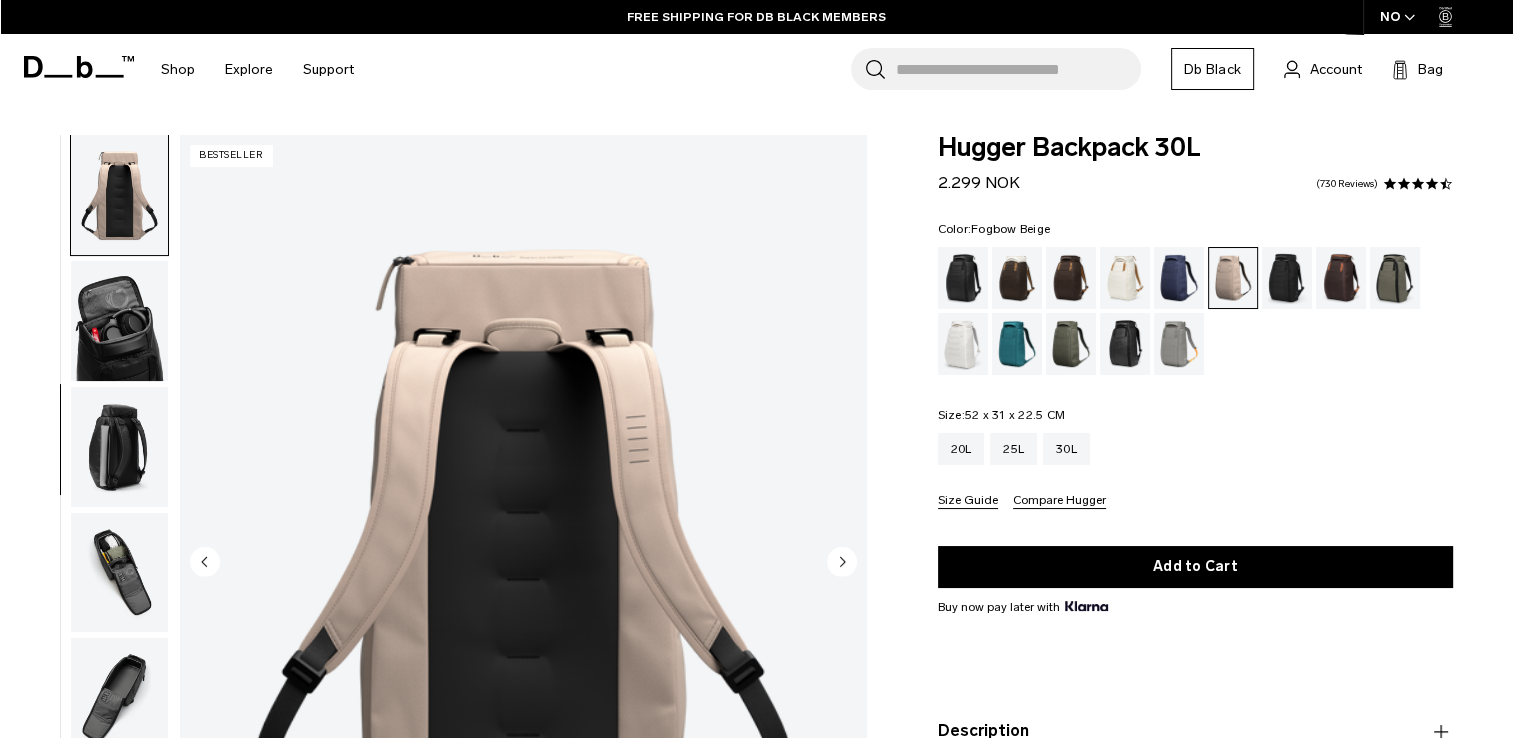 click at bounding box center [119, 447] 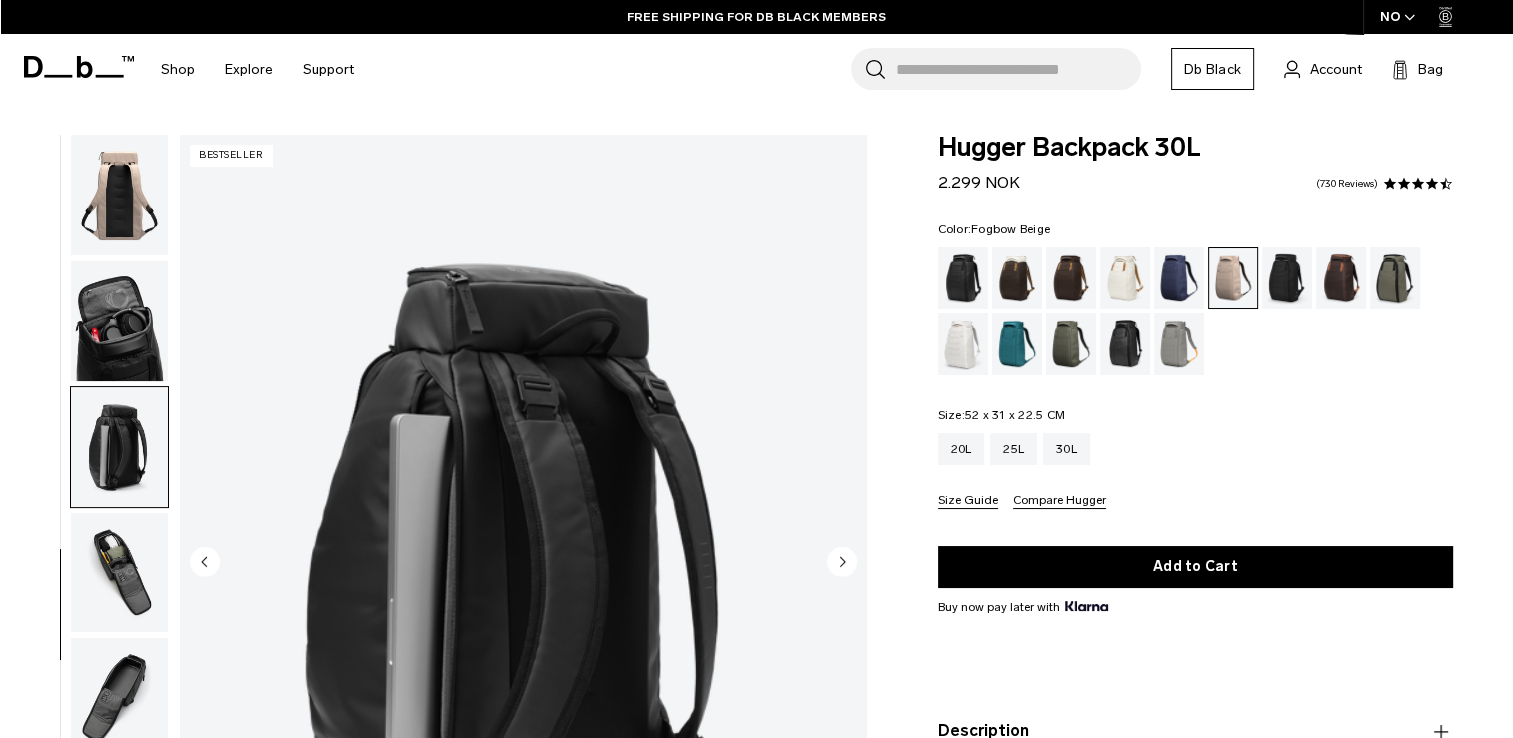 scroll, scrollTop: 398, scrollLeft: 0, axis: vertical 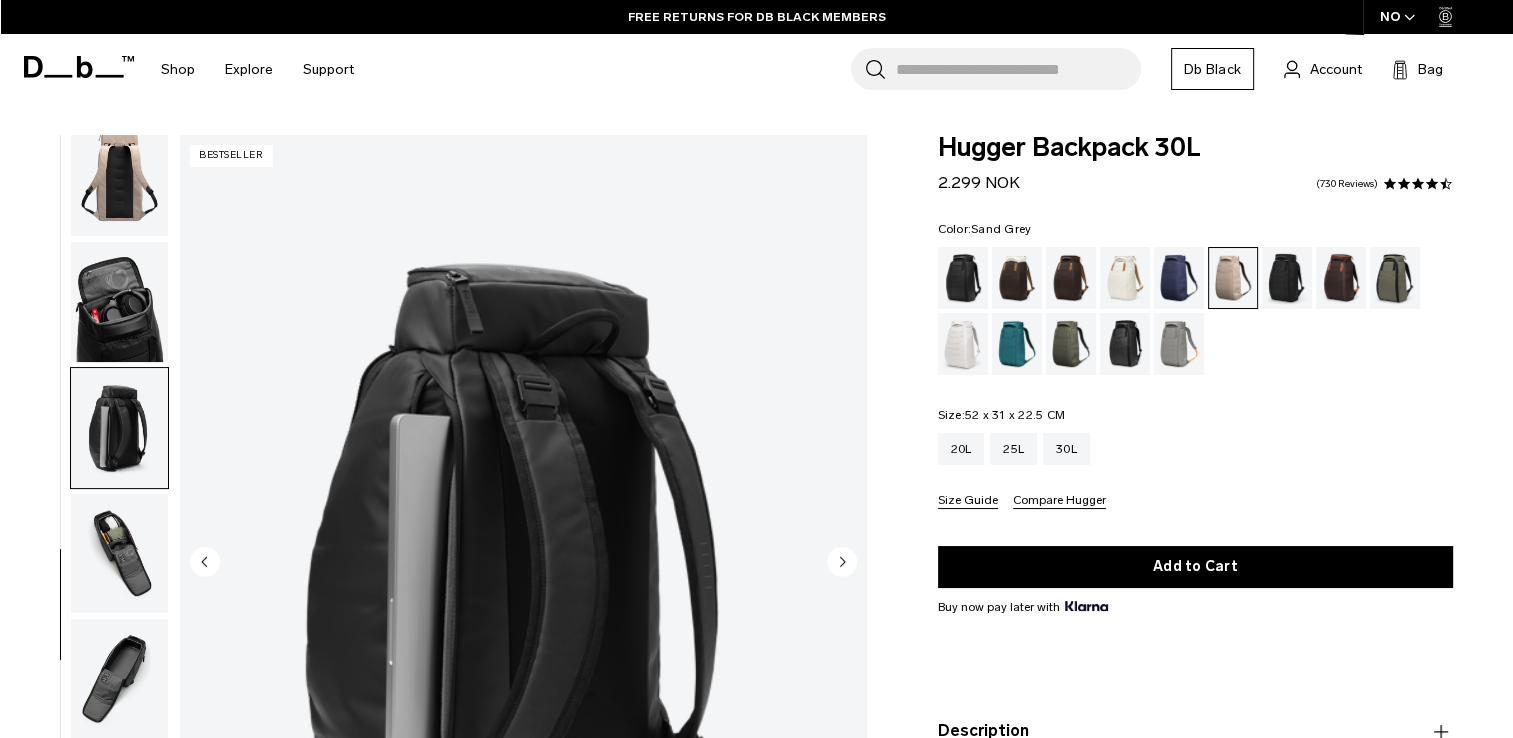 click at bounding box center (1179, 344) 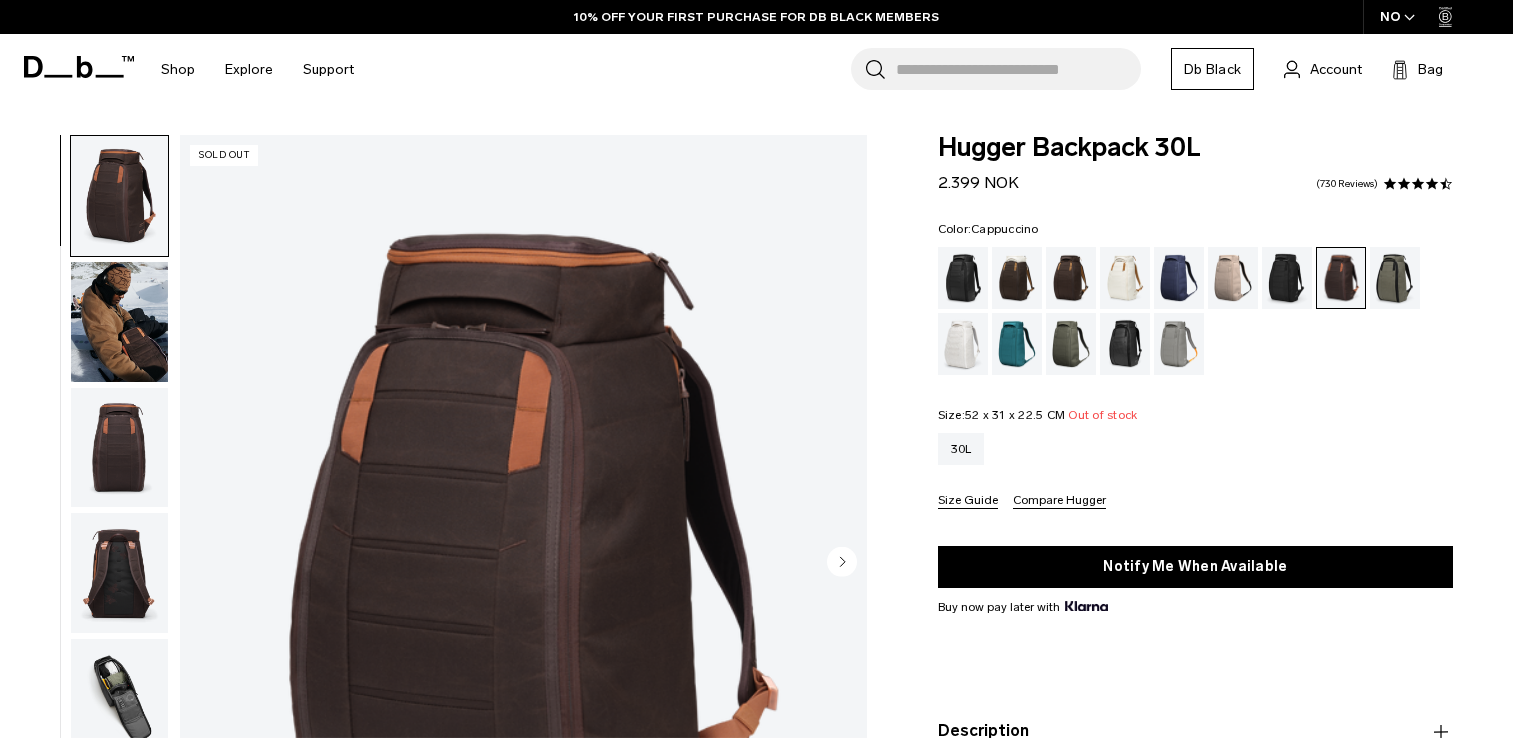 scroll, scrollTop: 0, scrollLeft: 0, axis: both 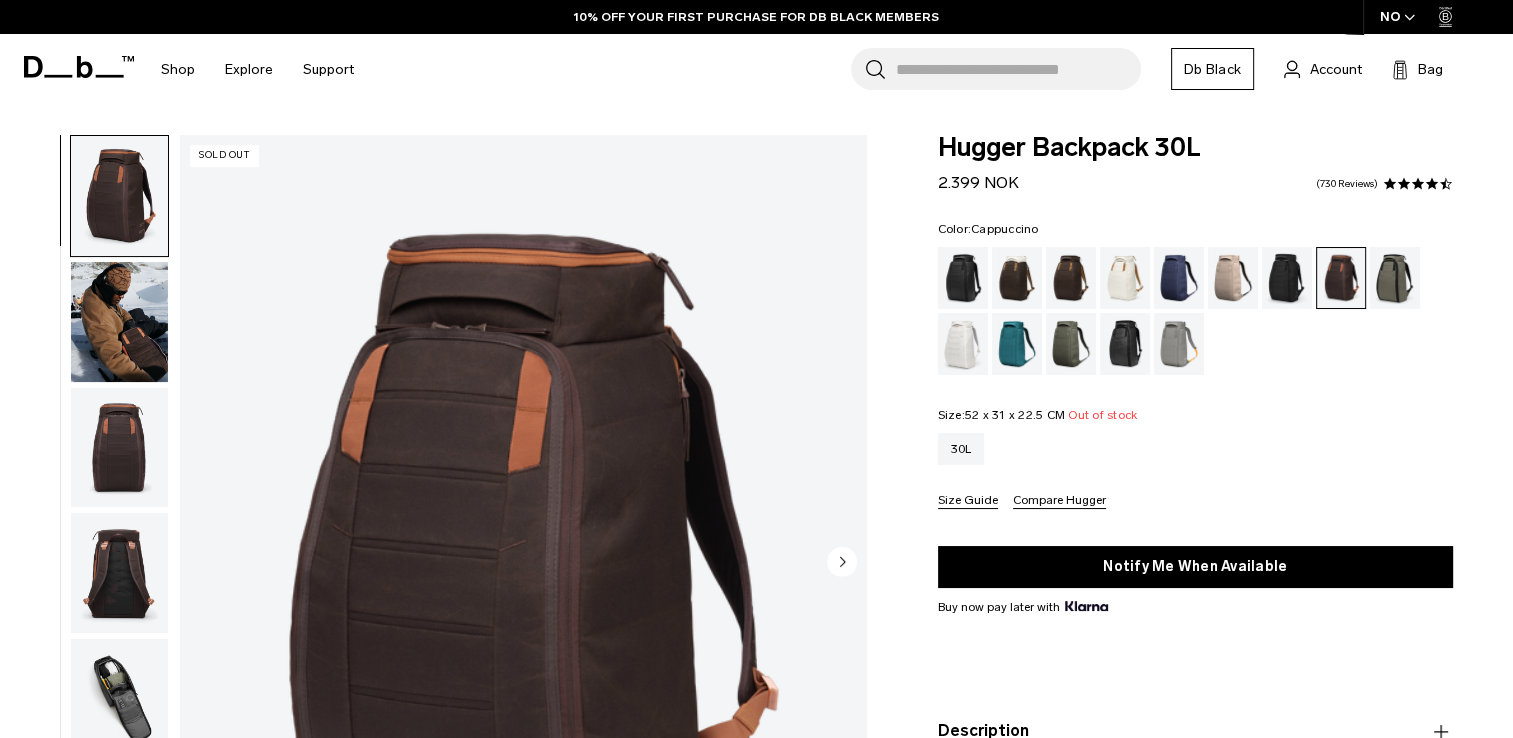 click at bounding box center [1017, 278] 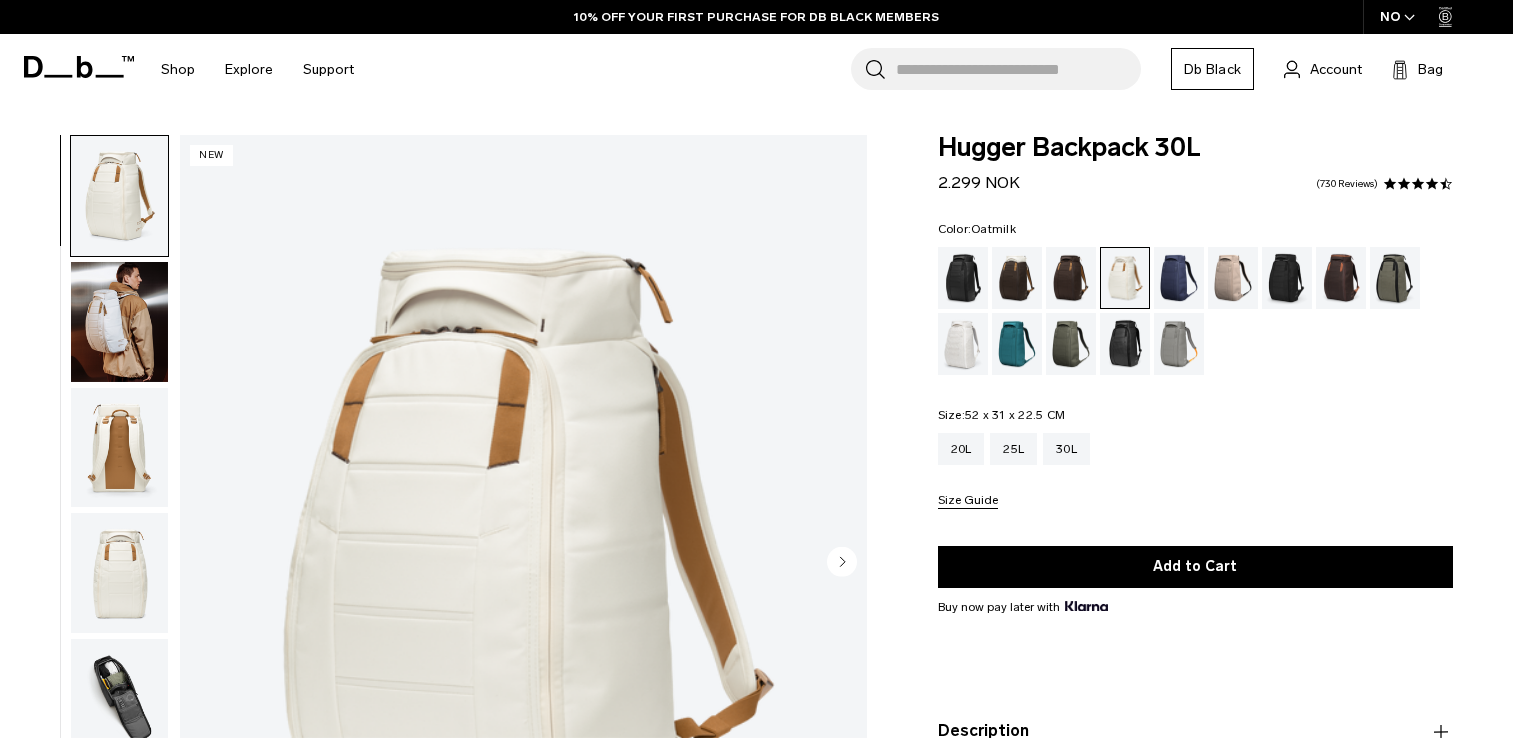 scroll, scrollTop: 0, scrollLeft: 0, axis: both 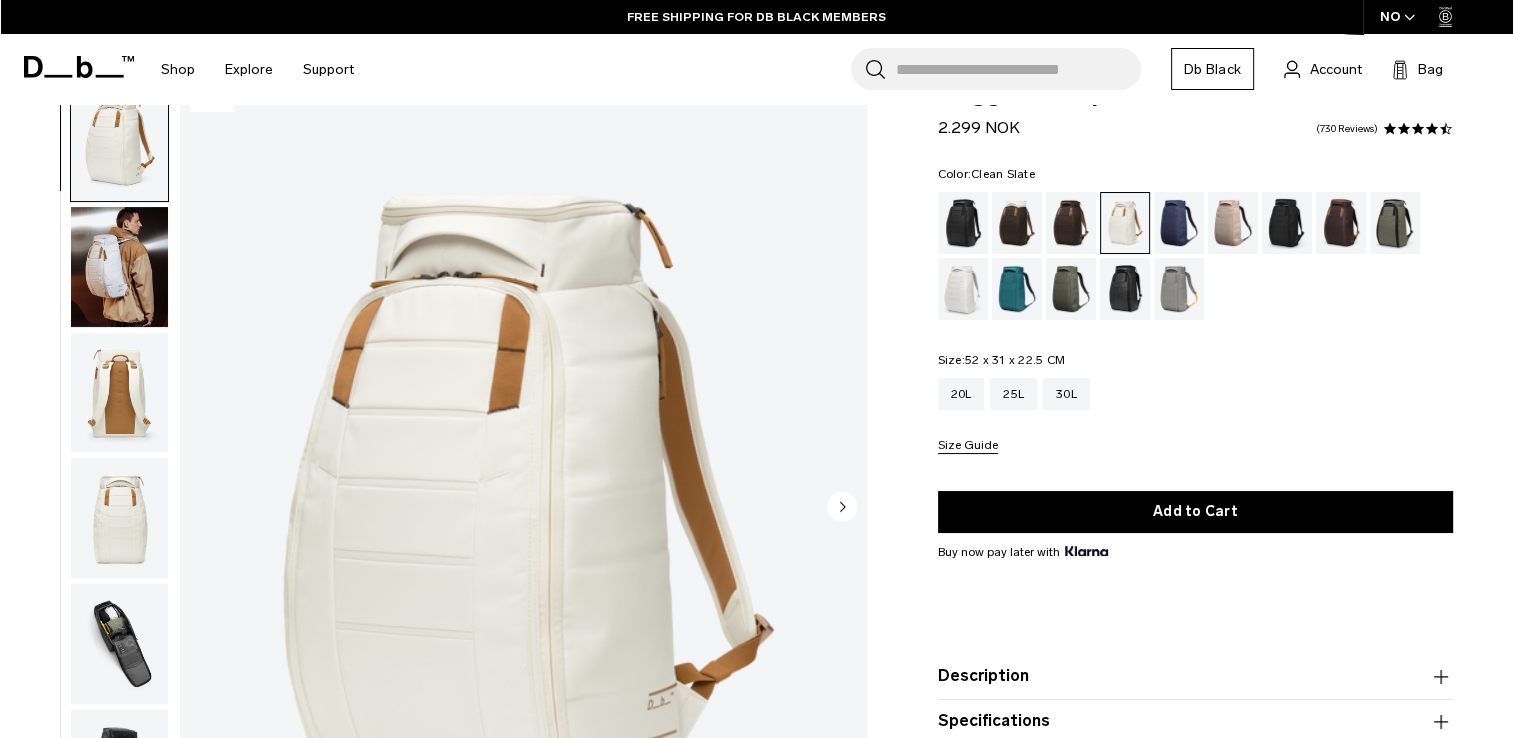 click at bounding box center [963, 289] 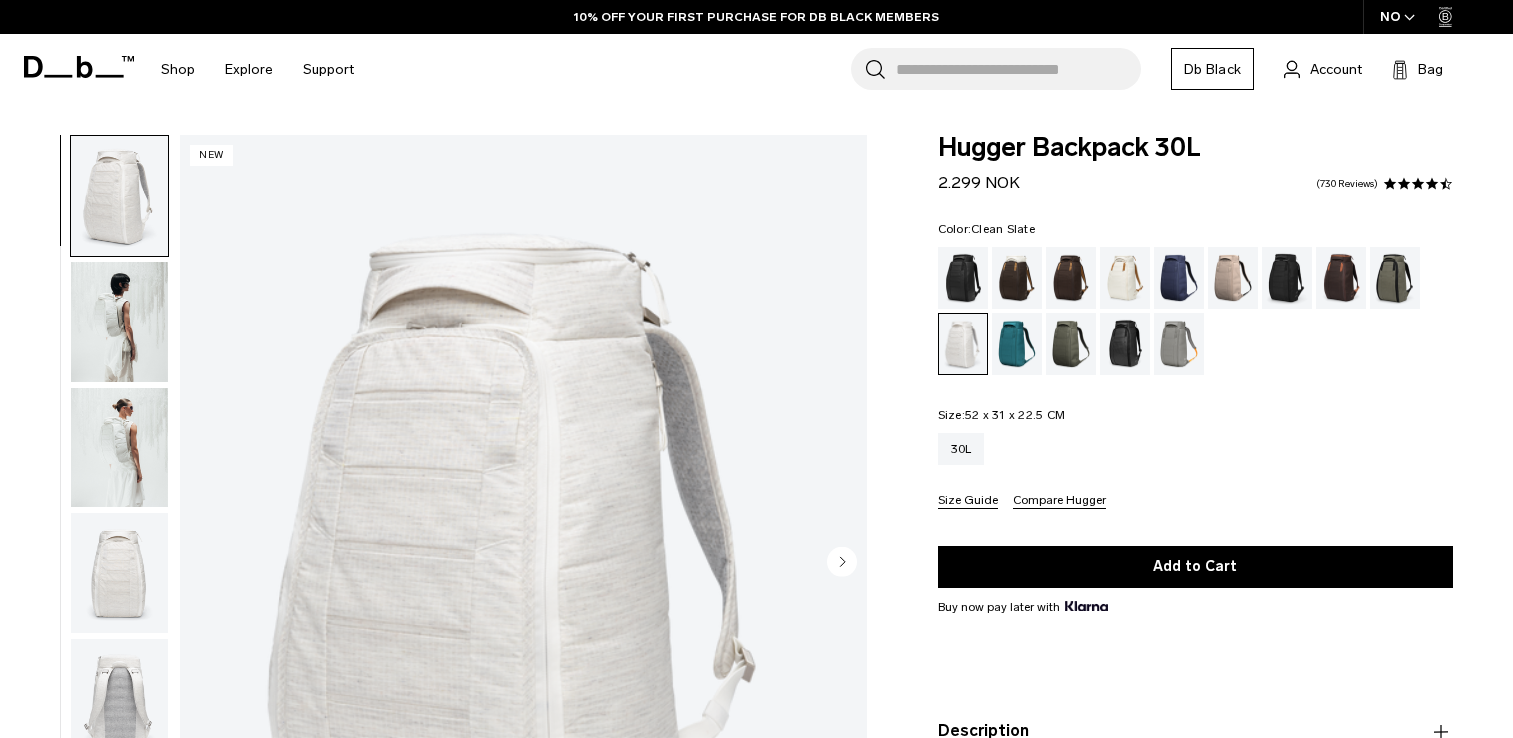 scroll, scrollTop: 0, scrollLeft: 0, axis: both 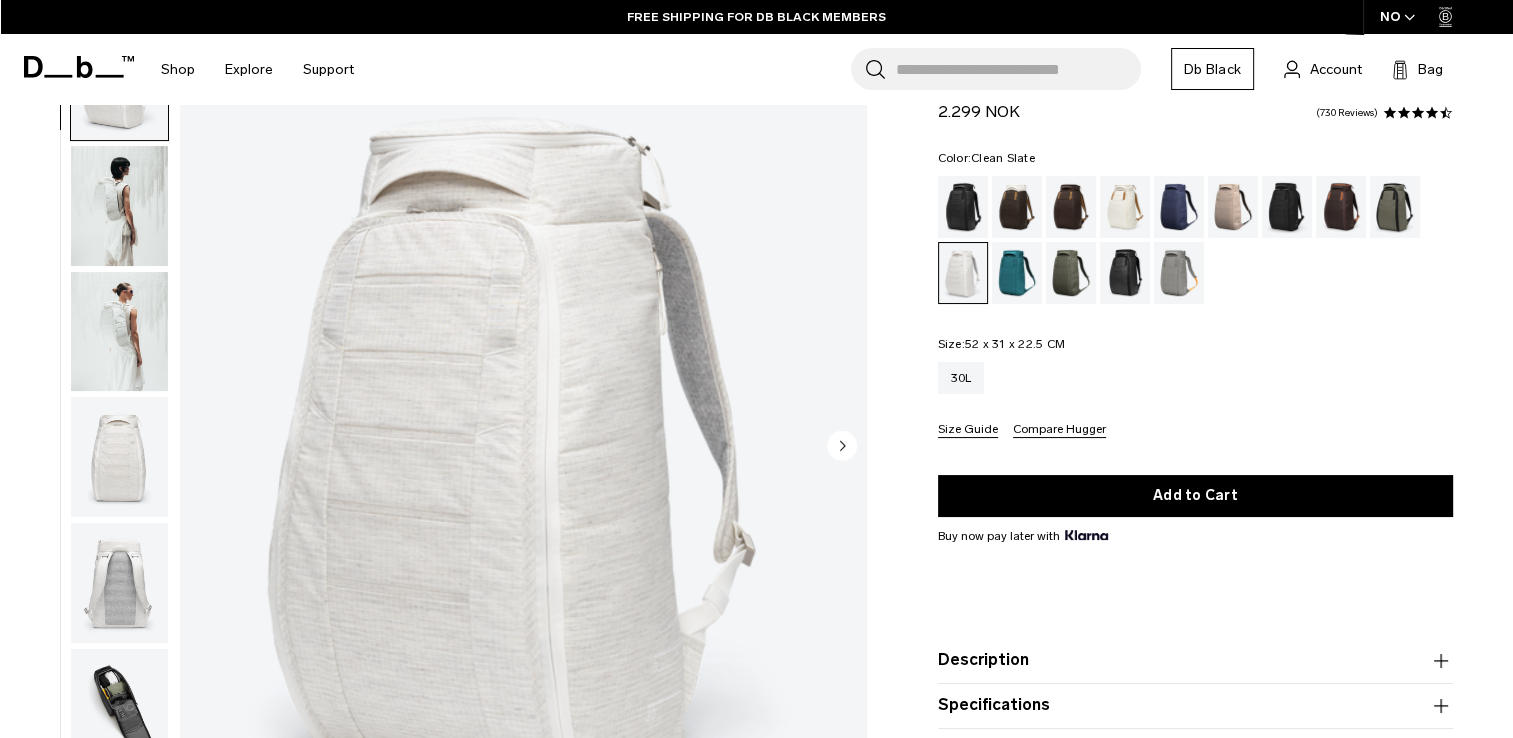 click 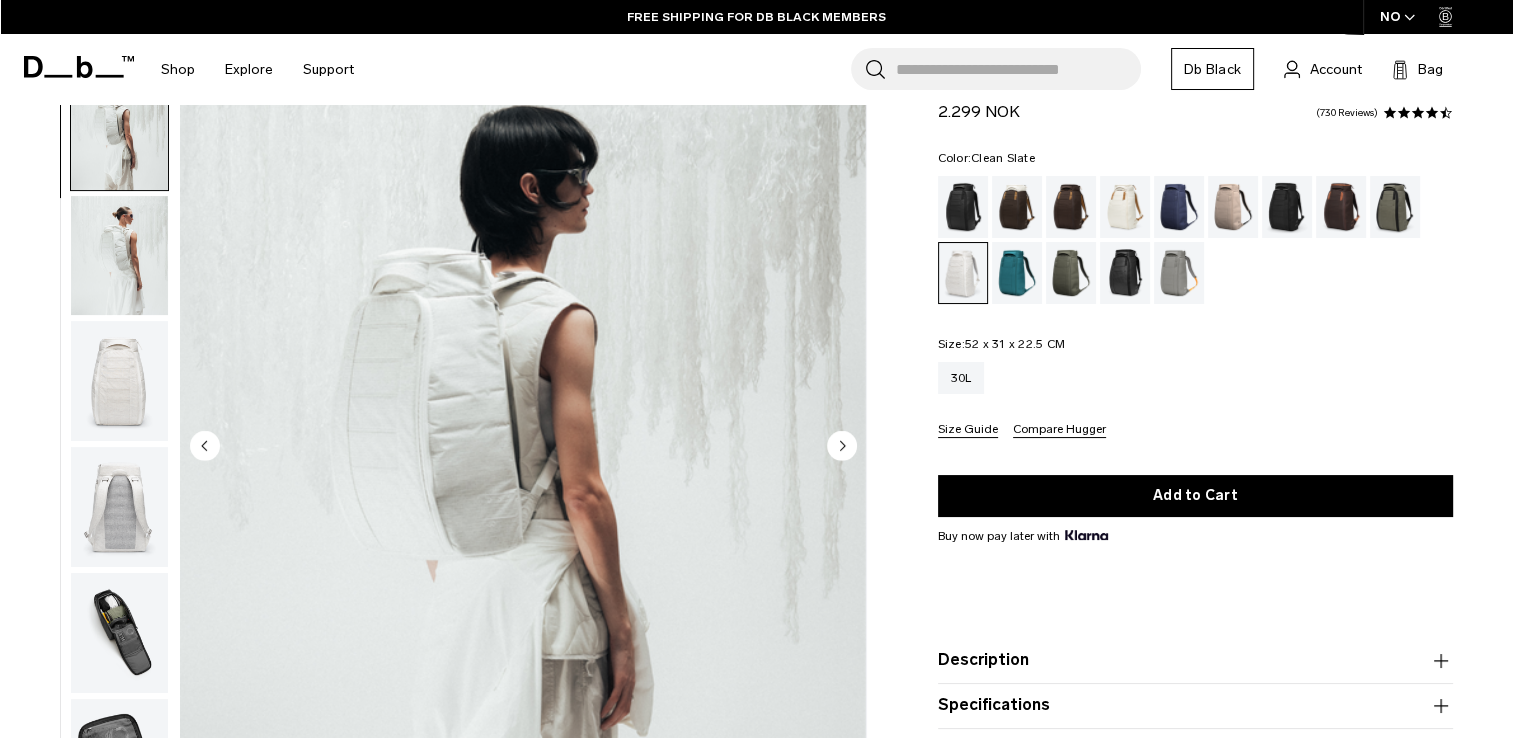 scroll, scrollTop: 126, scrollLeft: 0, axis: vertical 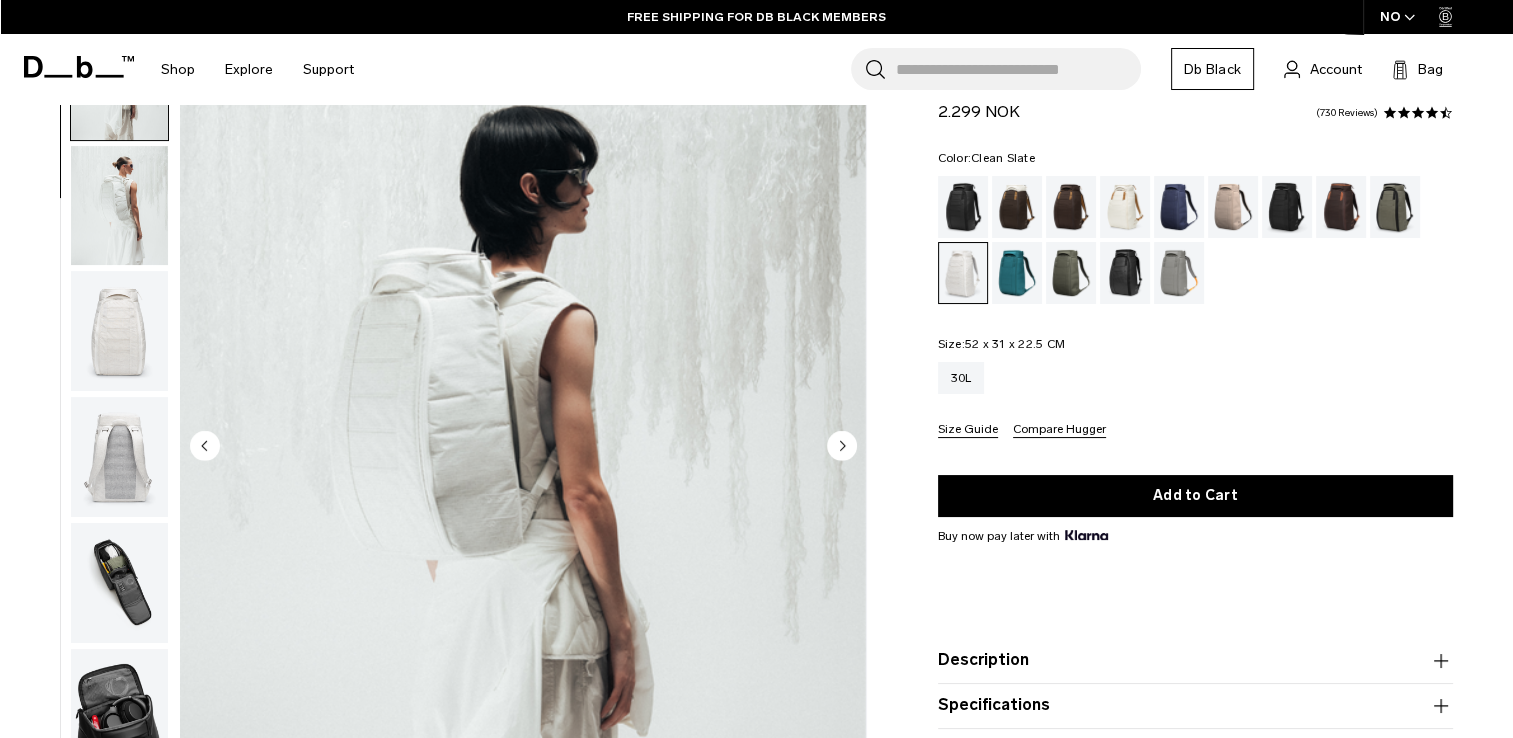 click 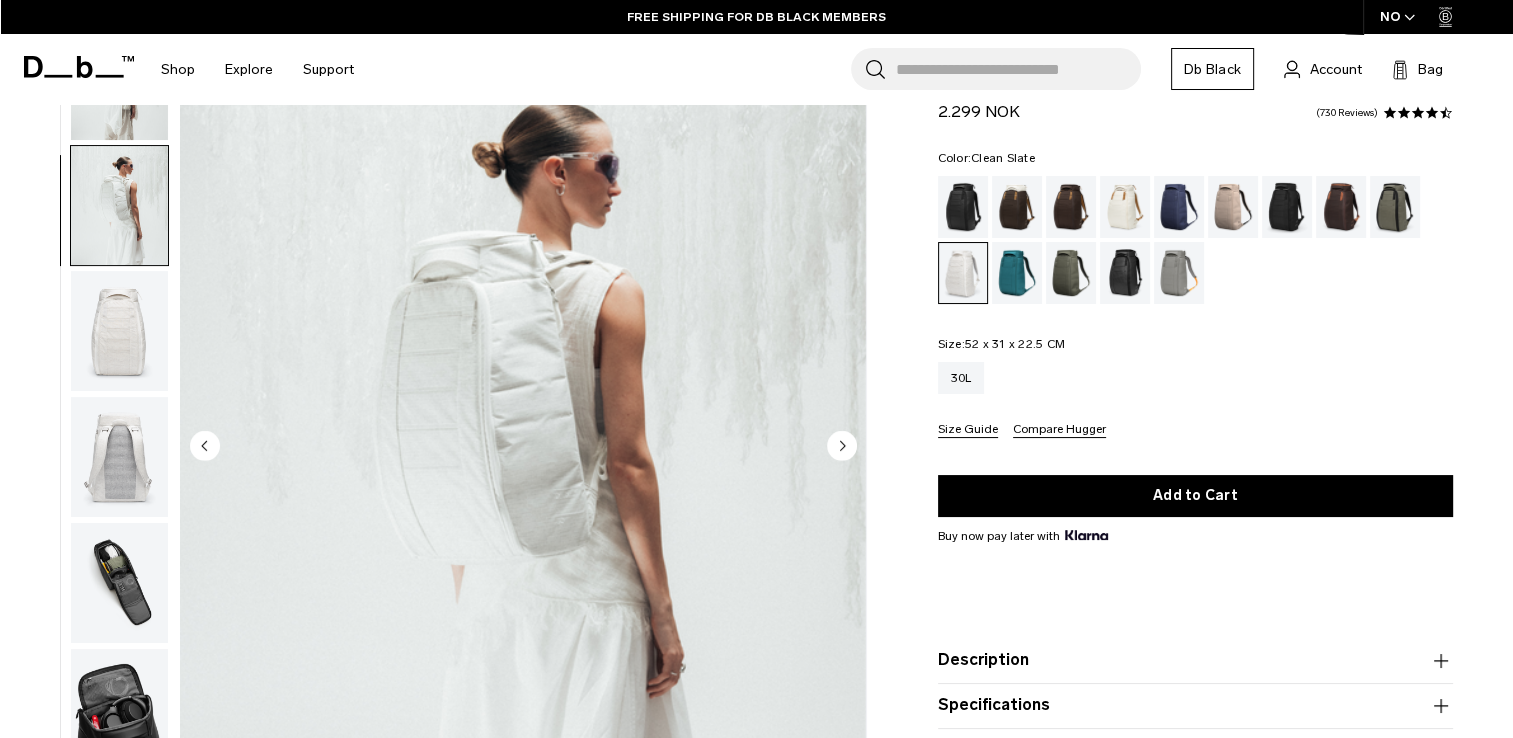 scroll, scrollTop: 252, scrollLeft: 0, axis: vertical 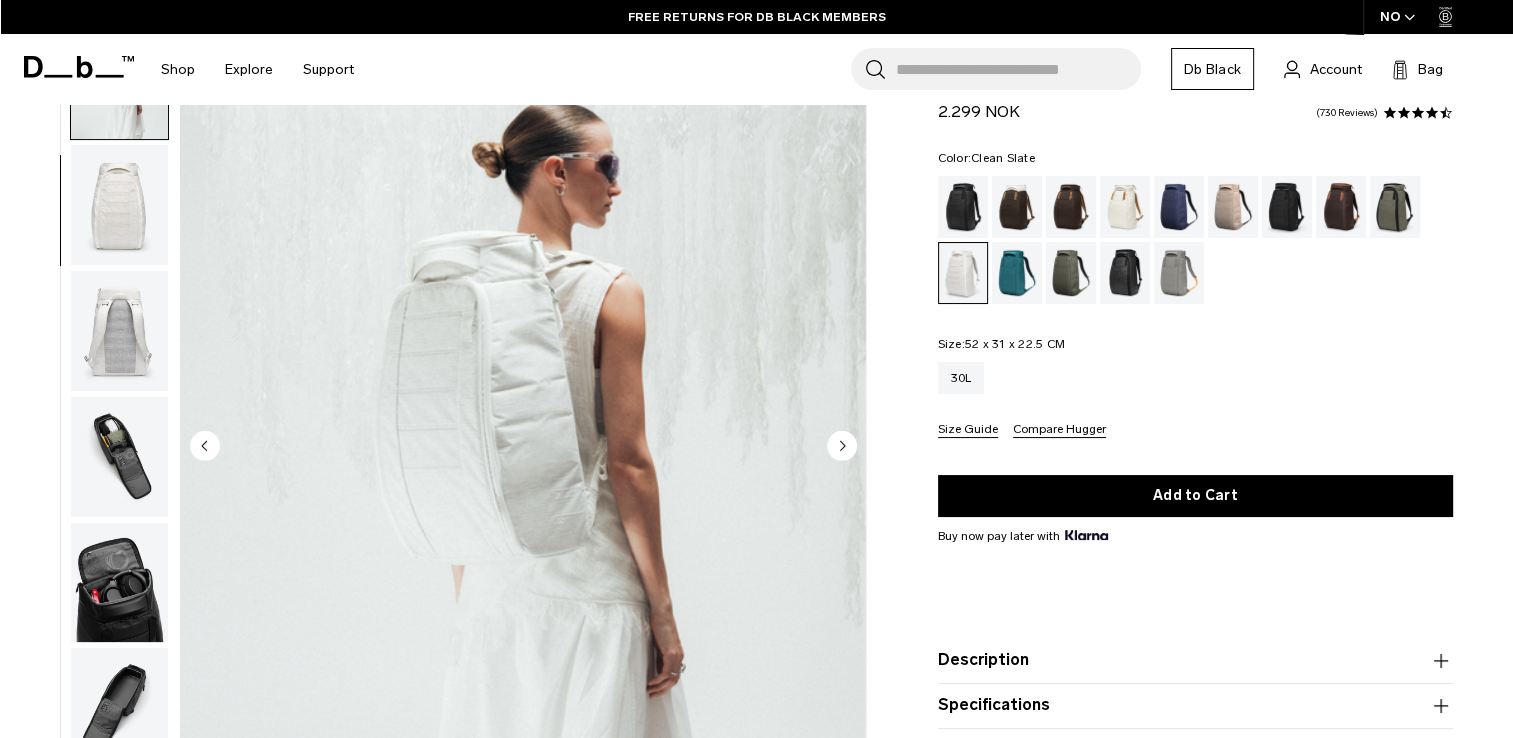 click 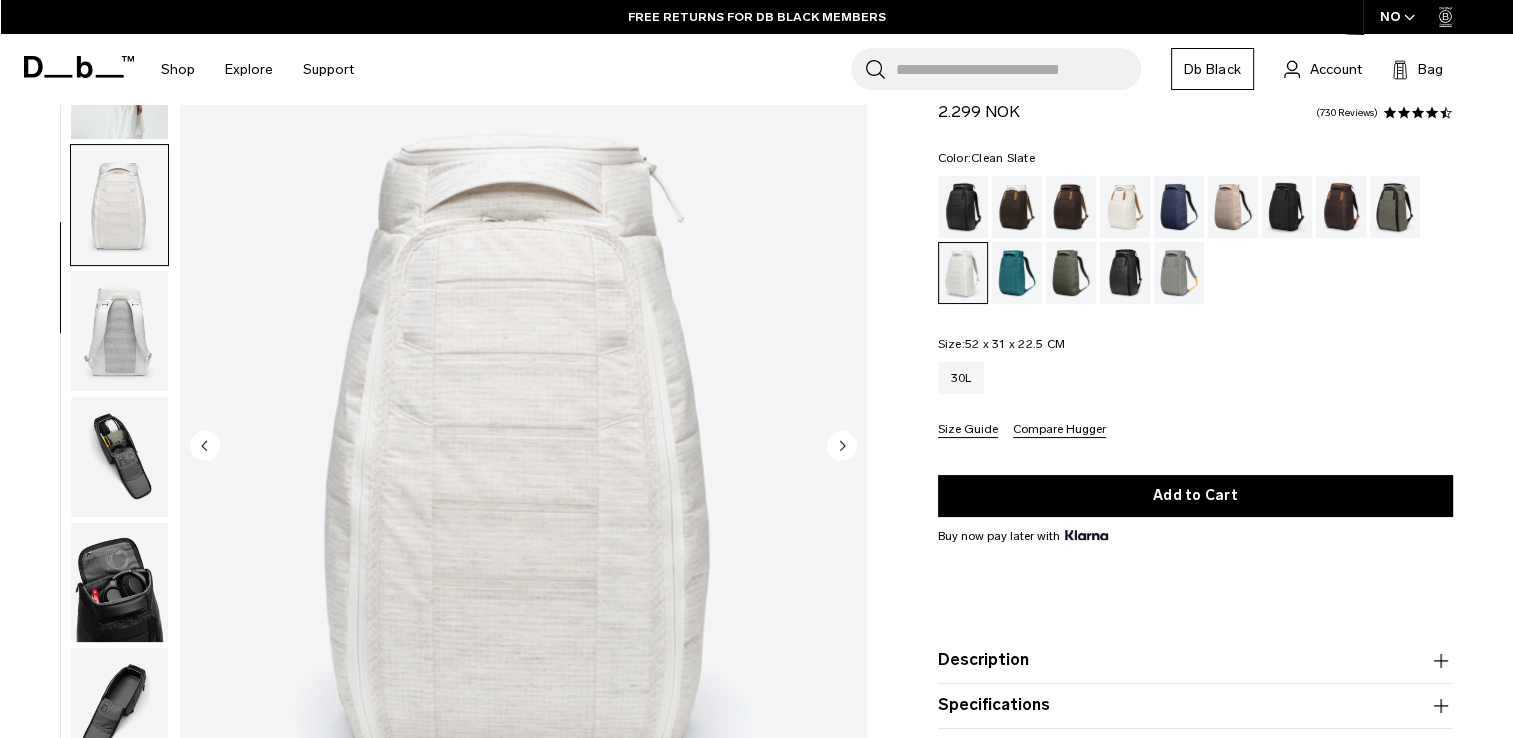 scroll, scrollTop: 378, scrollLeft: 0, axis: vertical 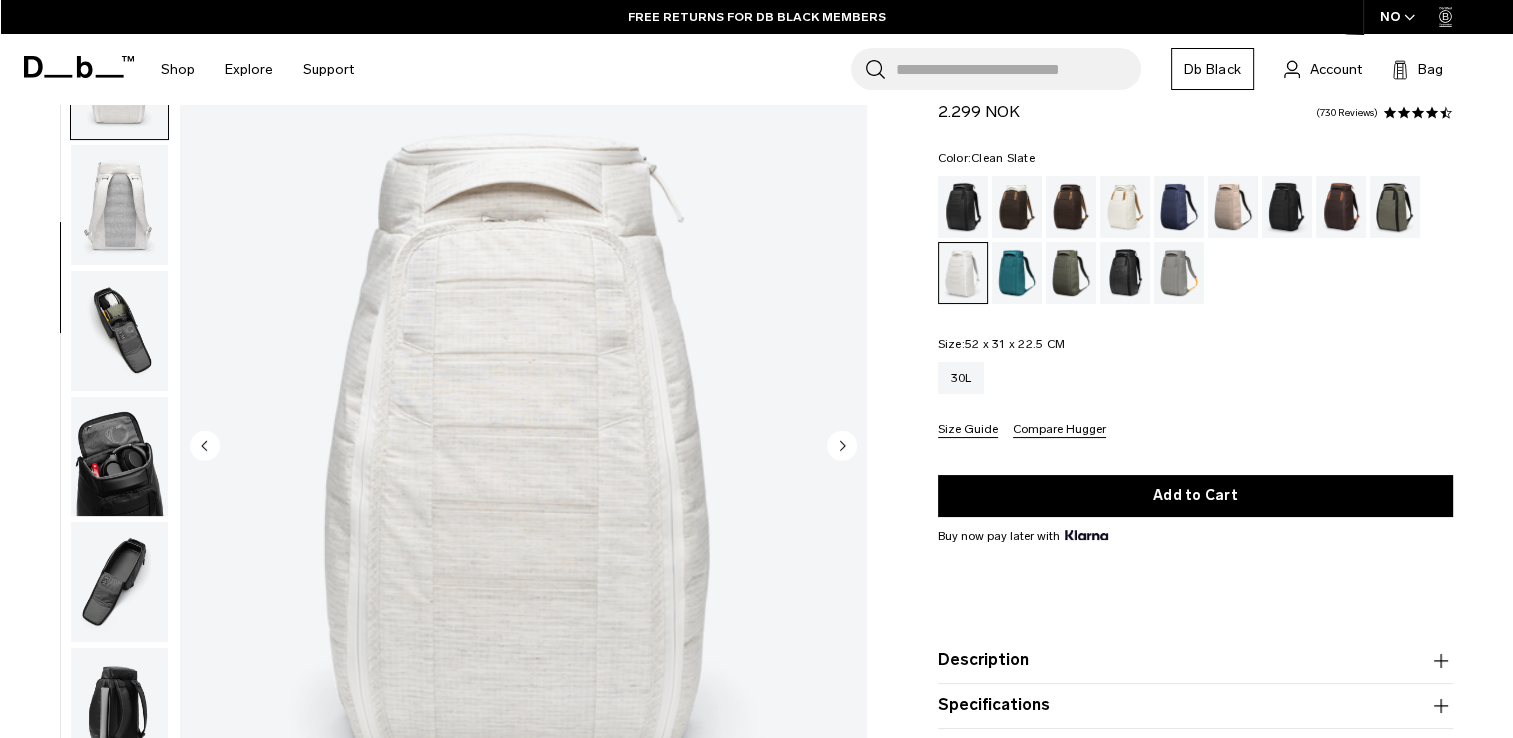 click 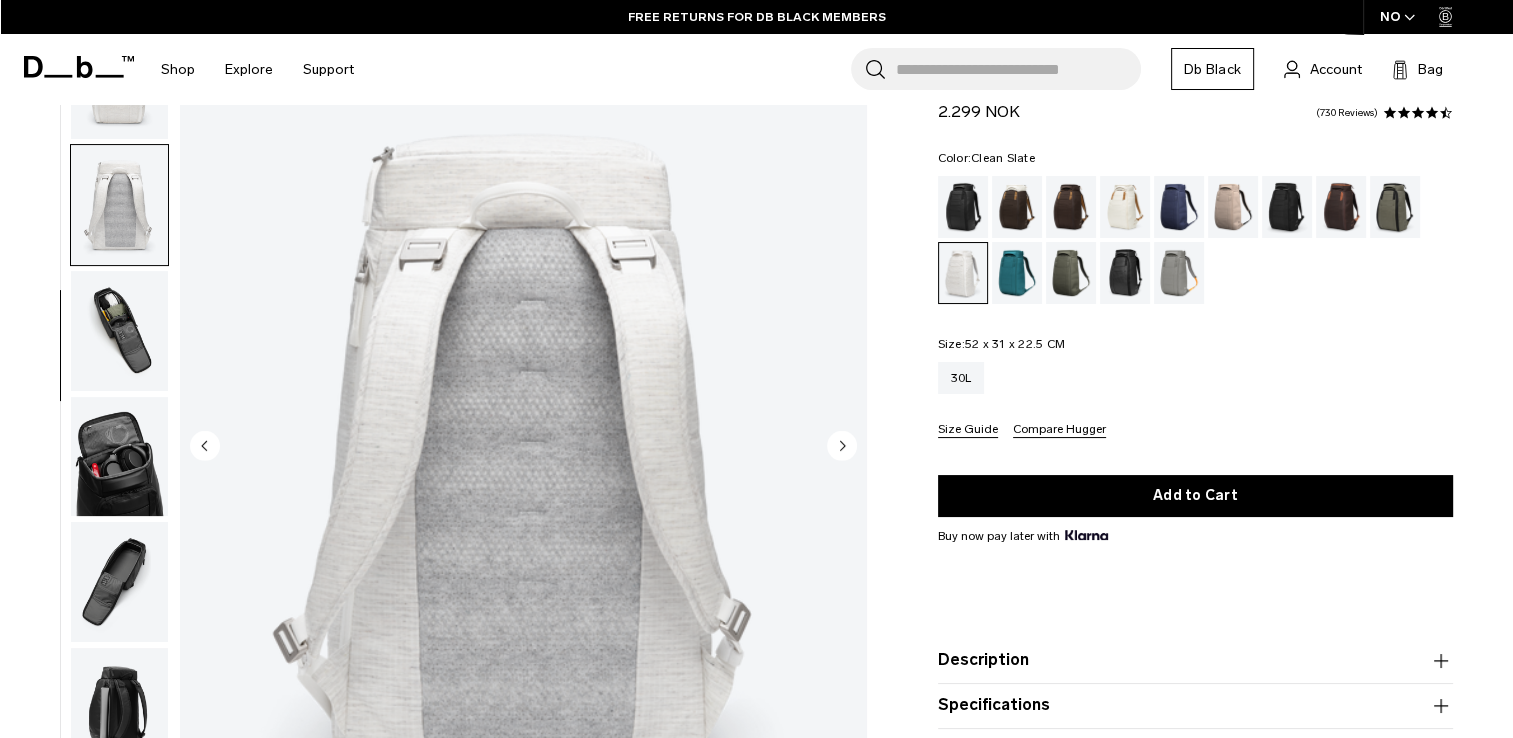 scroll, scrollTop: 504, scrollLeft: 0, axis: vertical 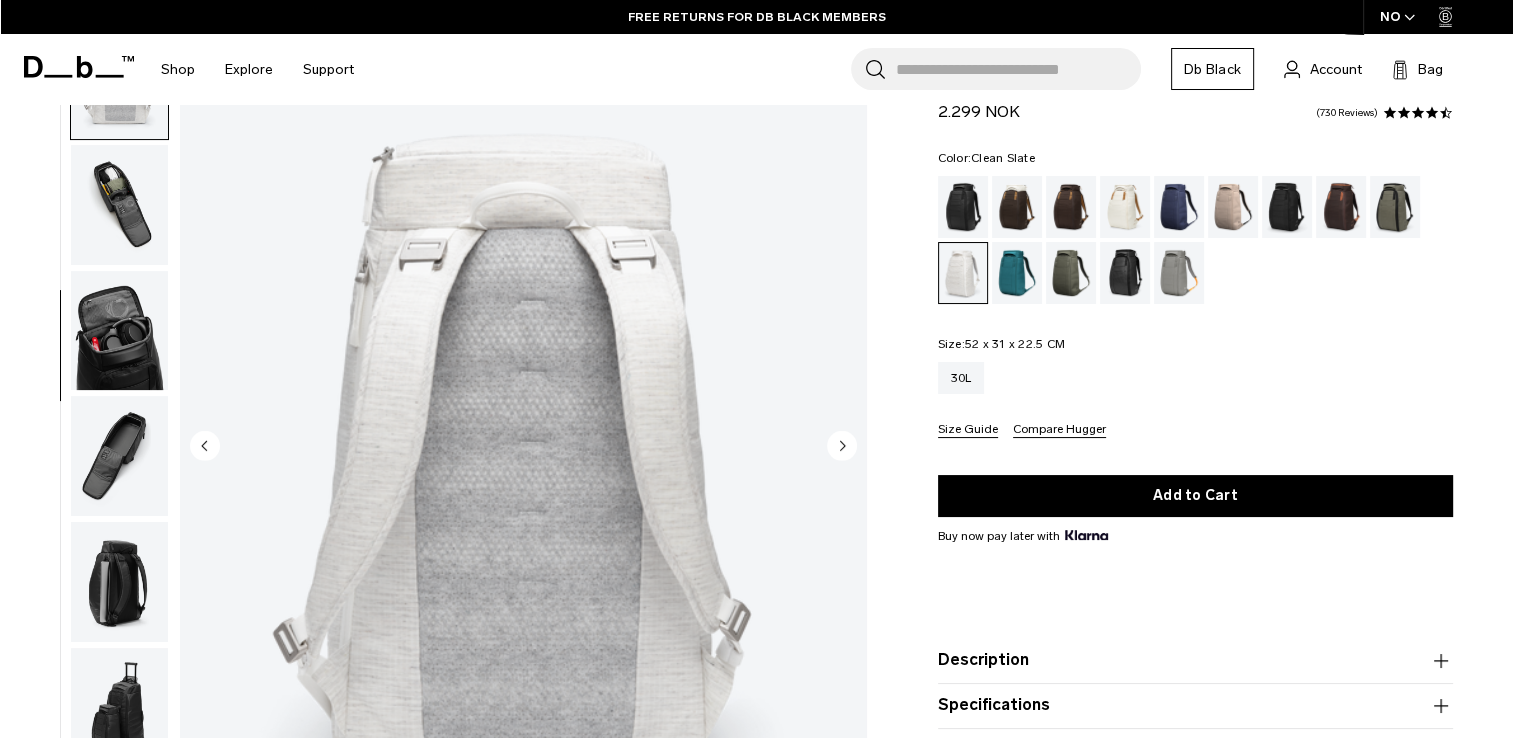 click 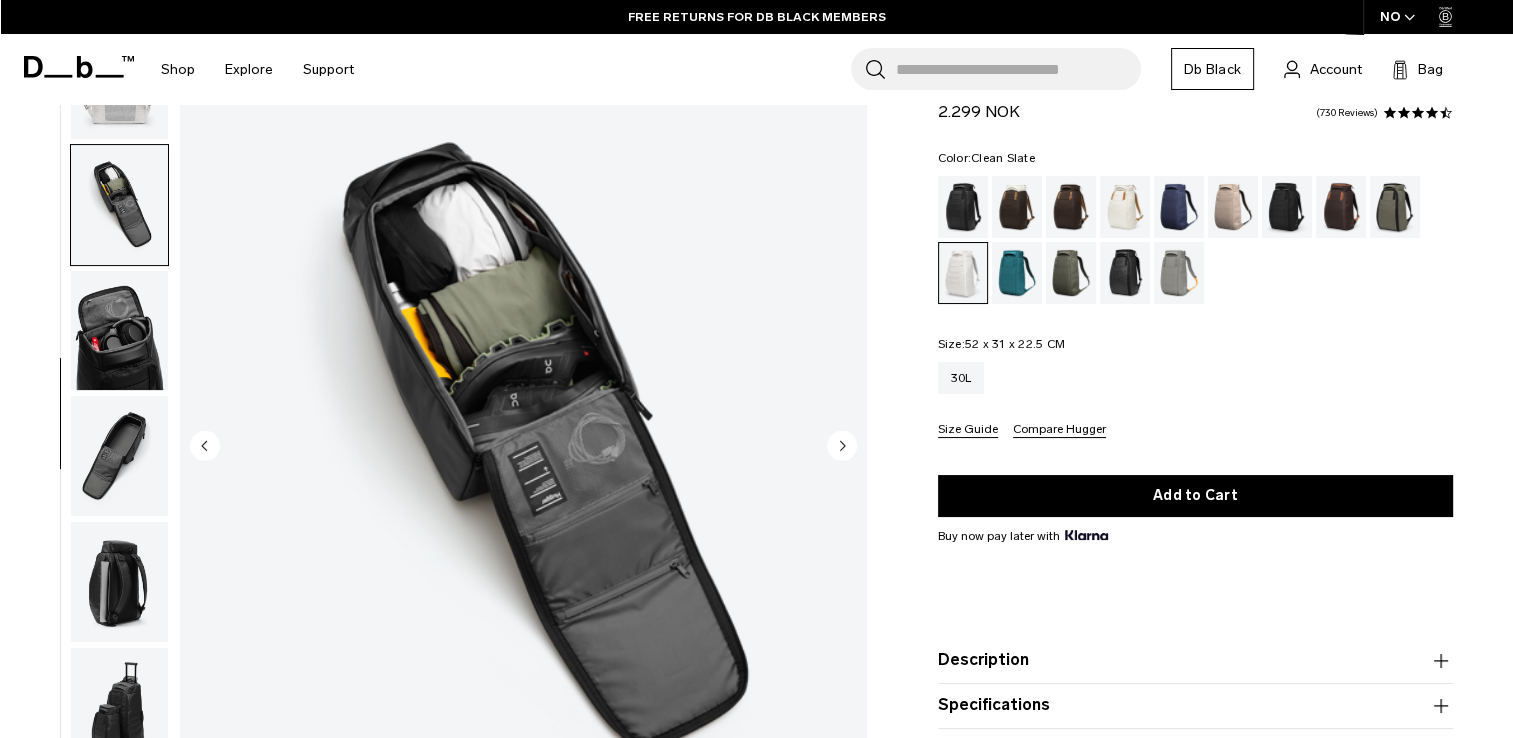 scroll, scrollTop: 628, scrollLeft: 0, axis: vertical 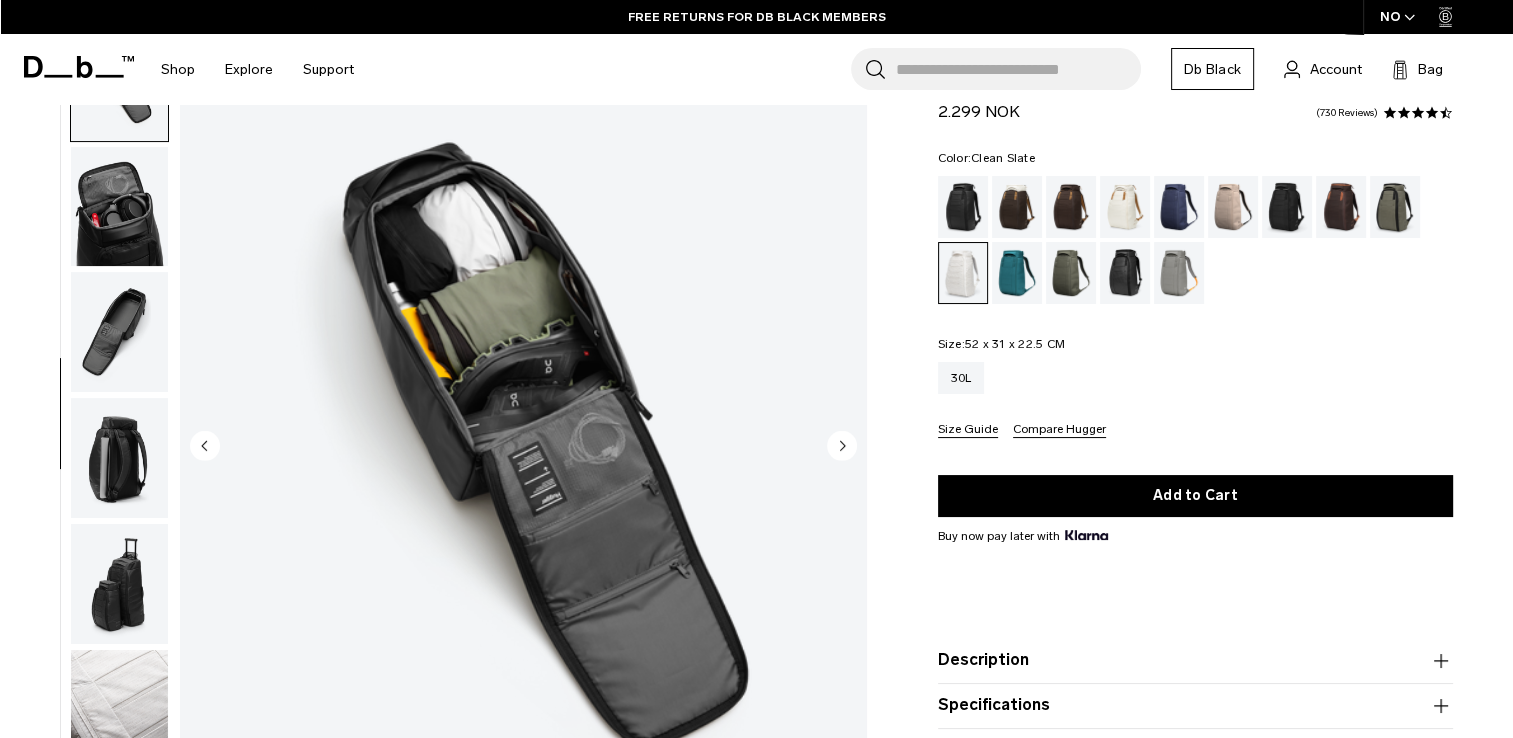 click 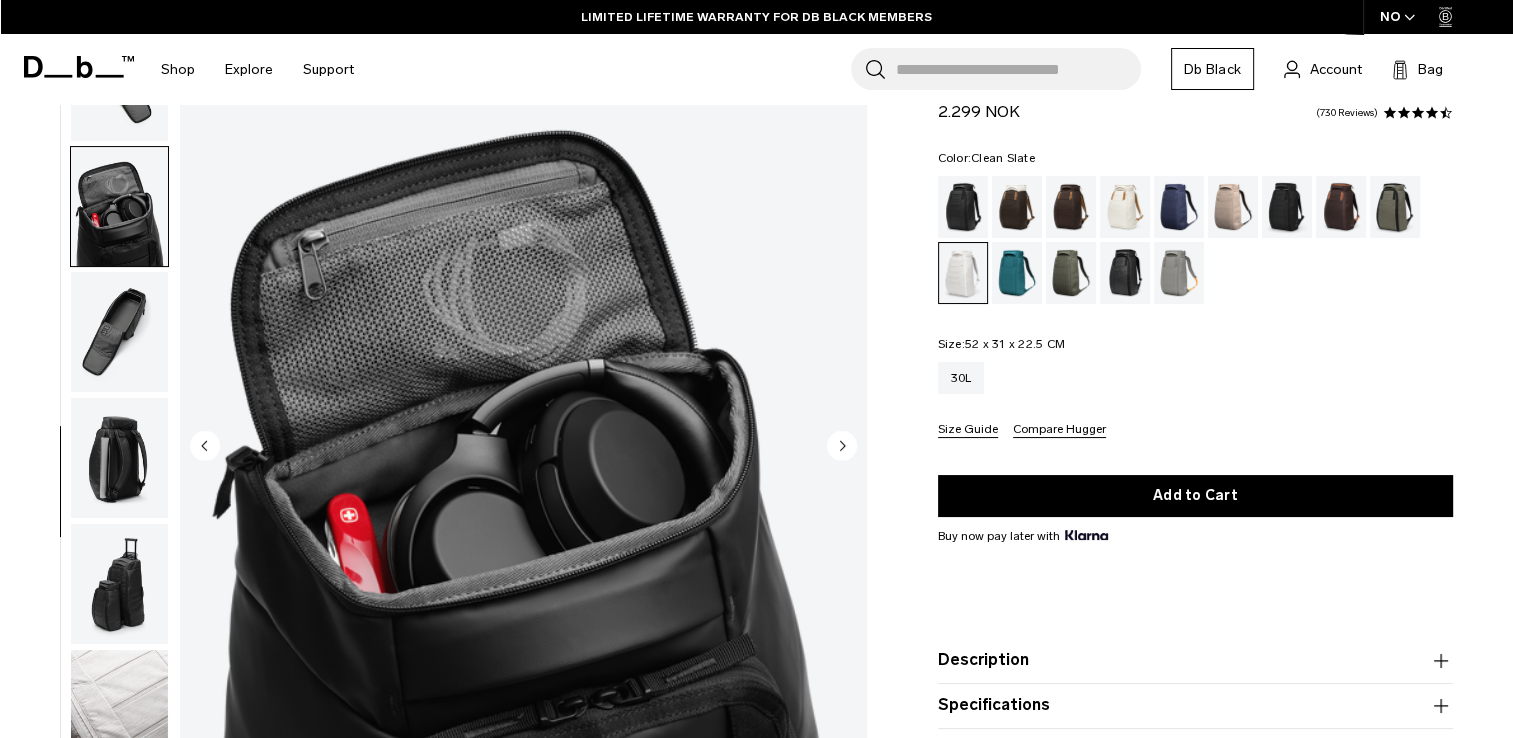 scroll, scrollTop: 649, scrollLeft: 0, axis: vertical 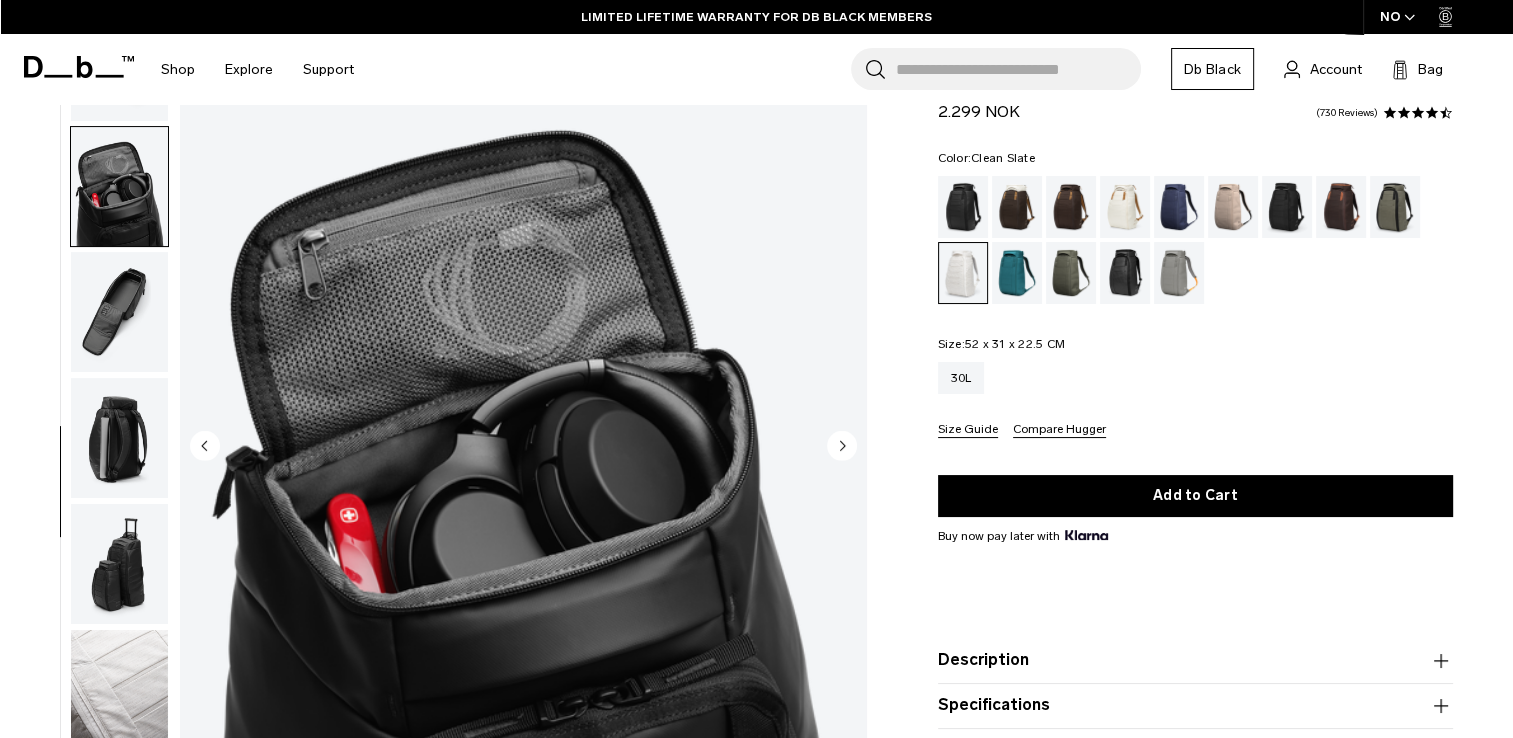 click 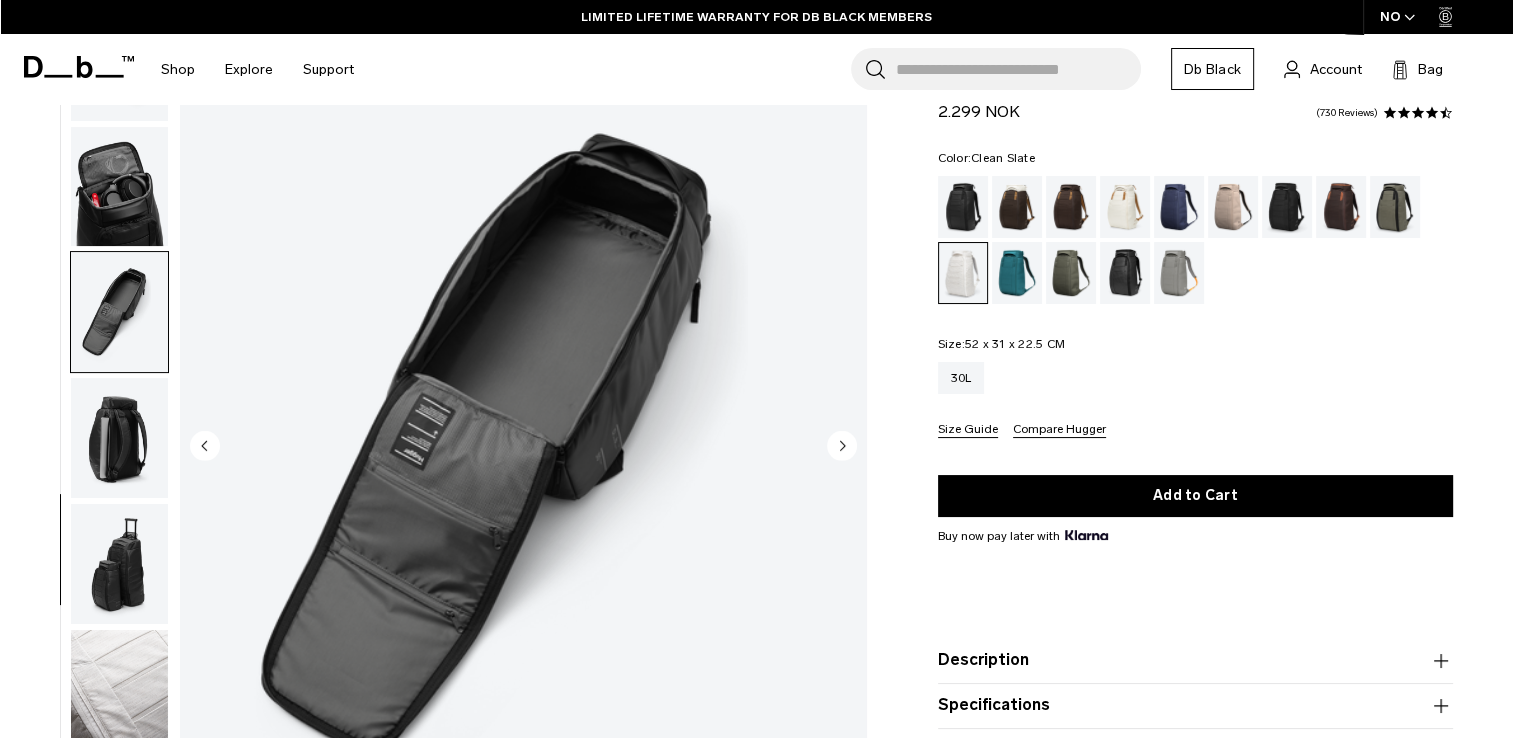 click 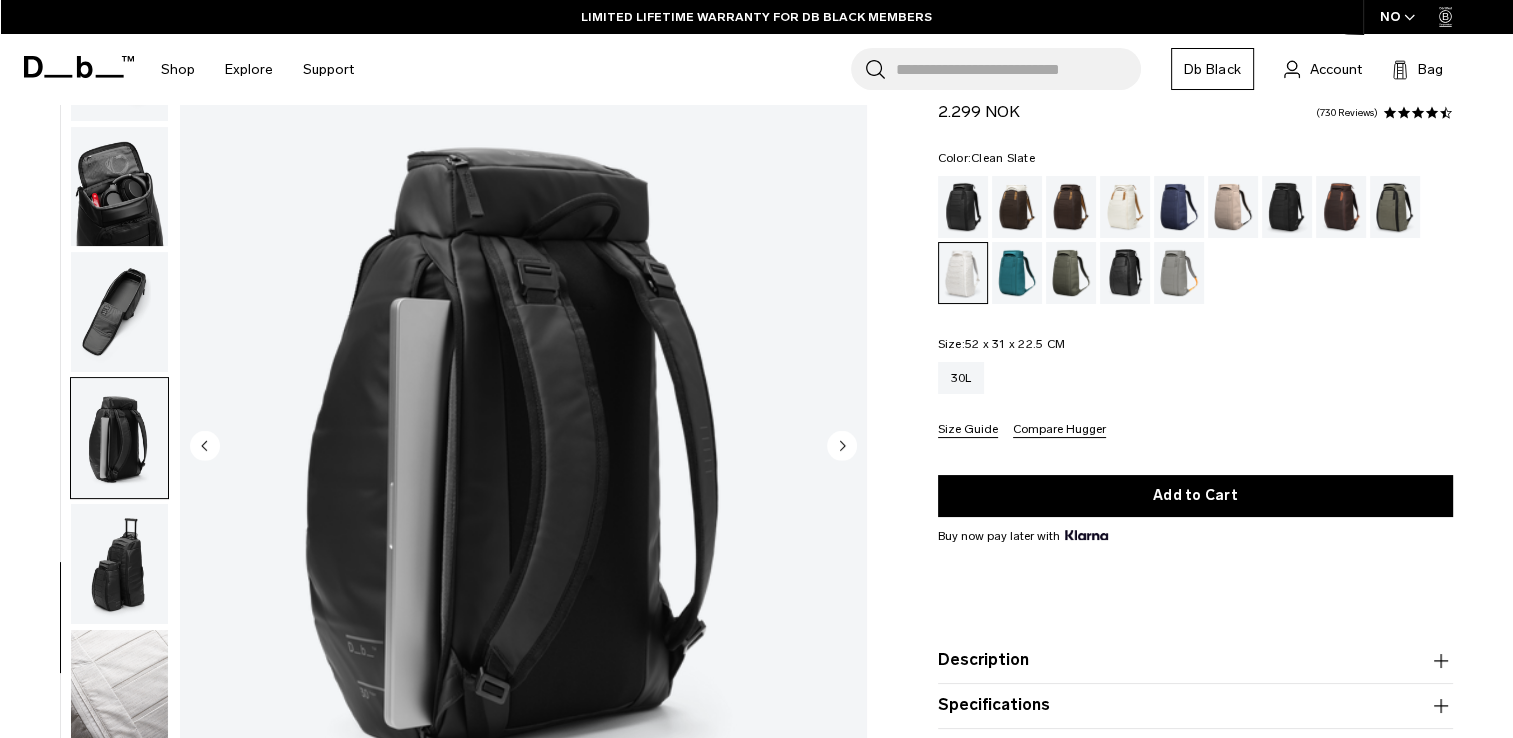 click 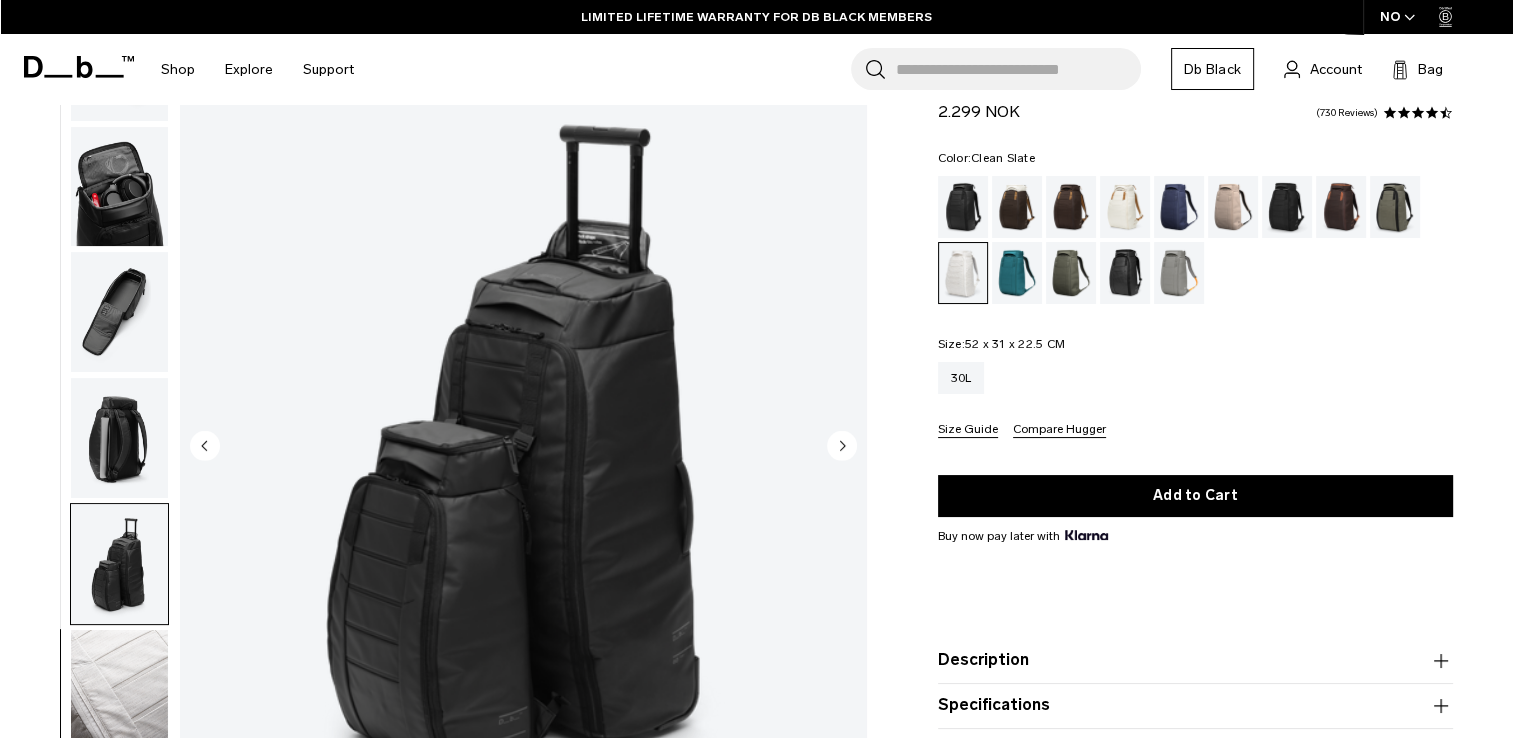 click 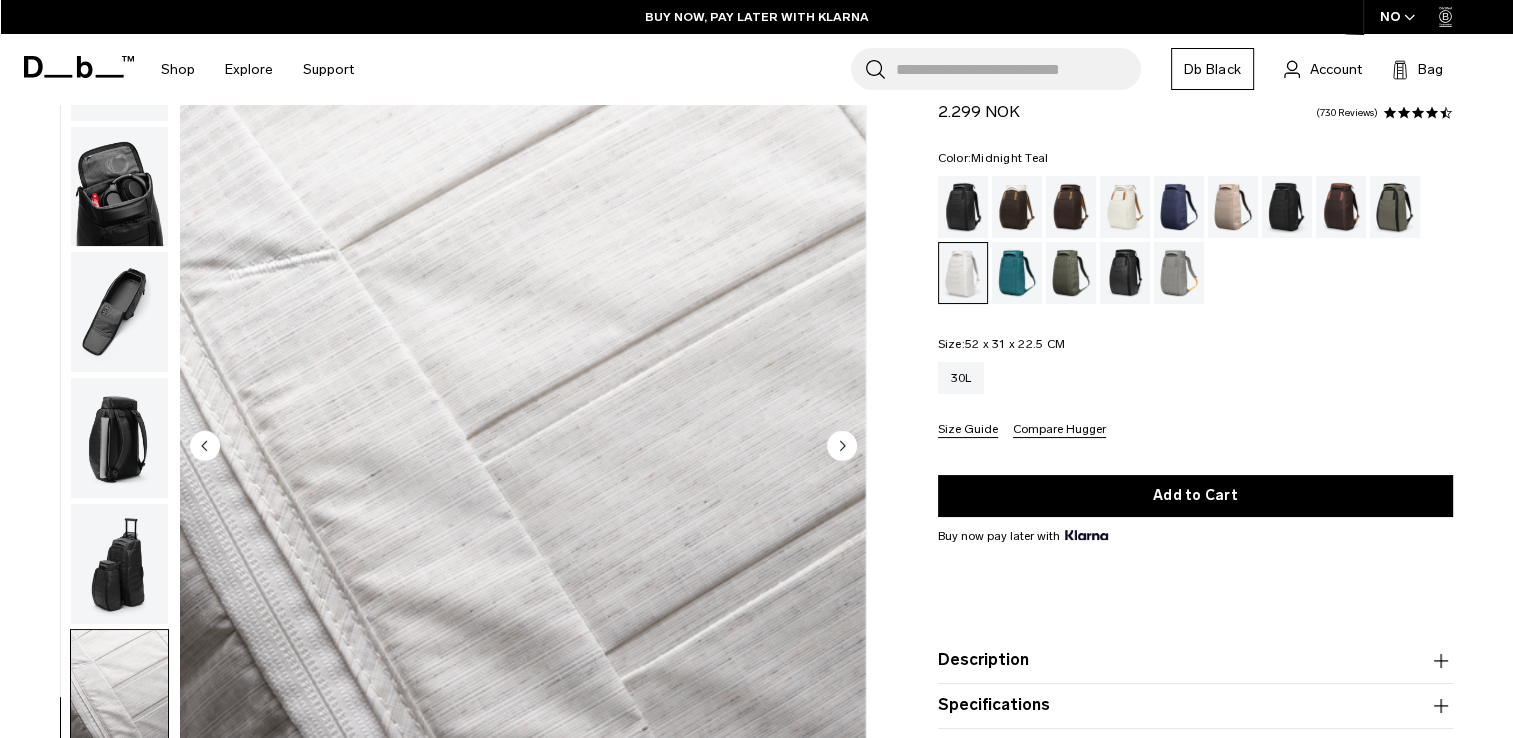 click at bounding box center (1017, 273) 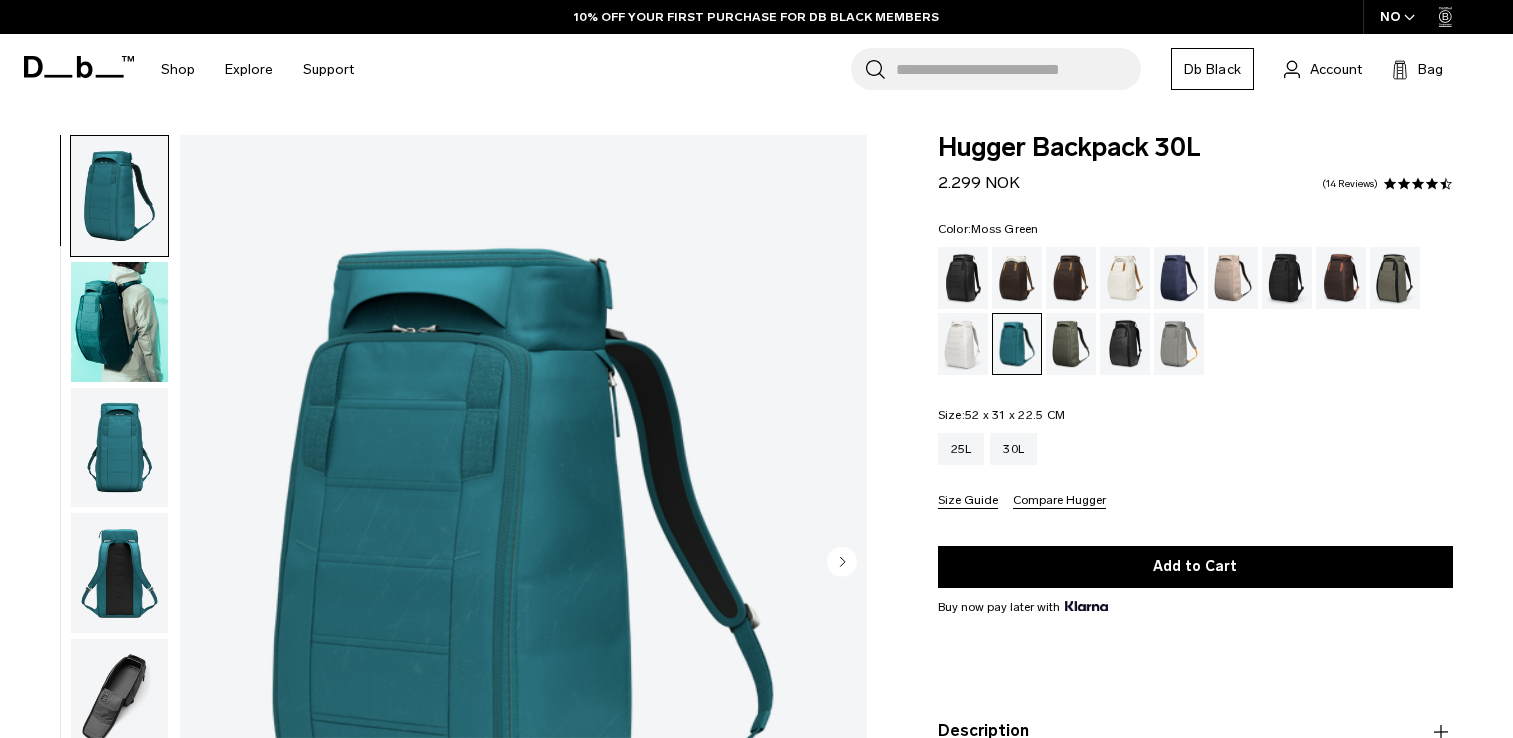 scroll, scrollTop: 0, scrollLeft: 0, axis: both 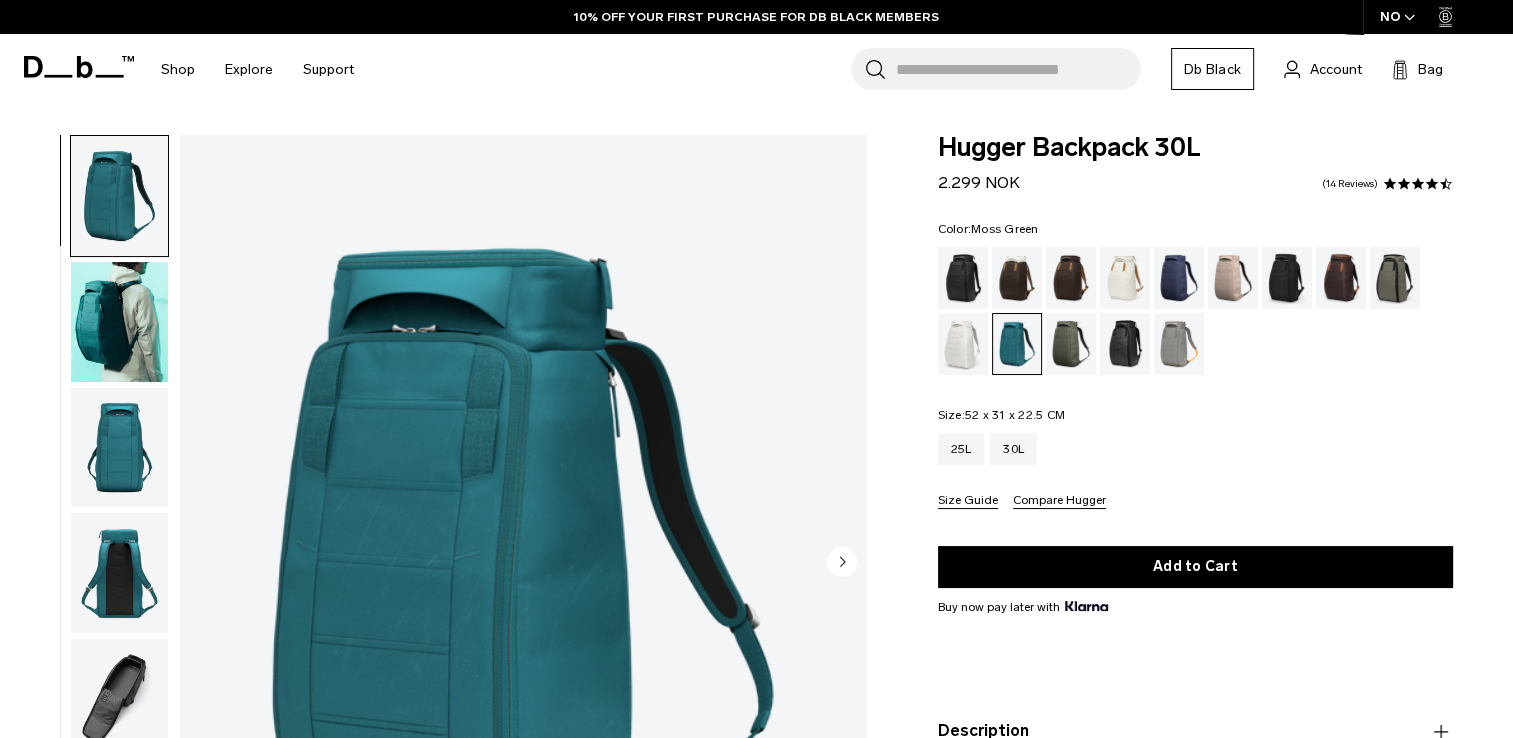 click at bounding box center (1071, 344) 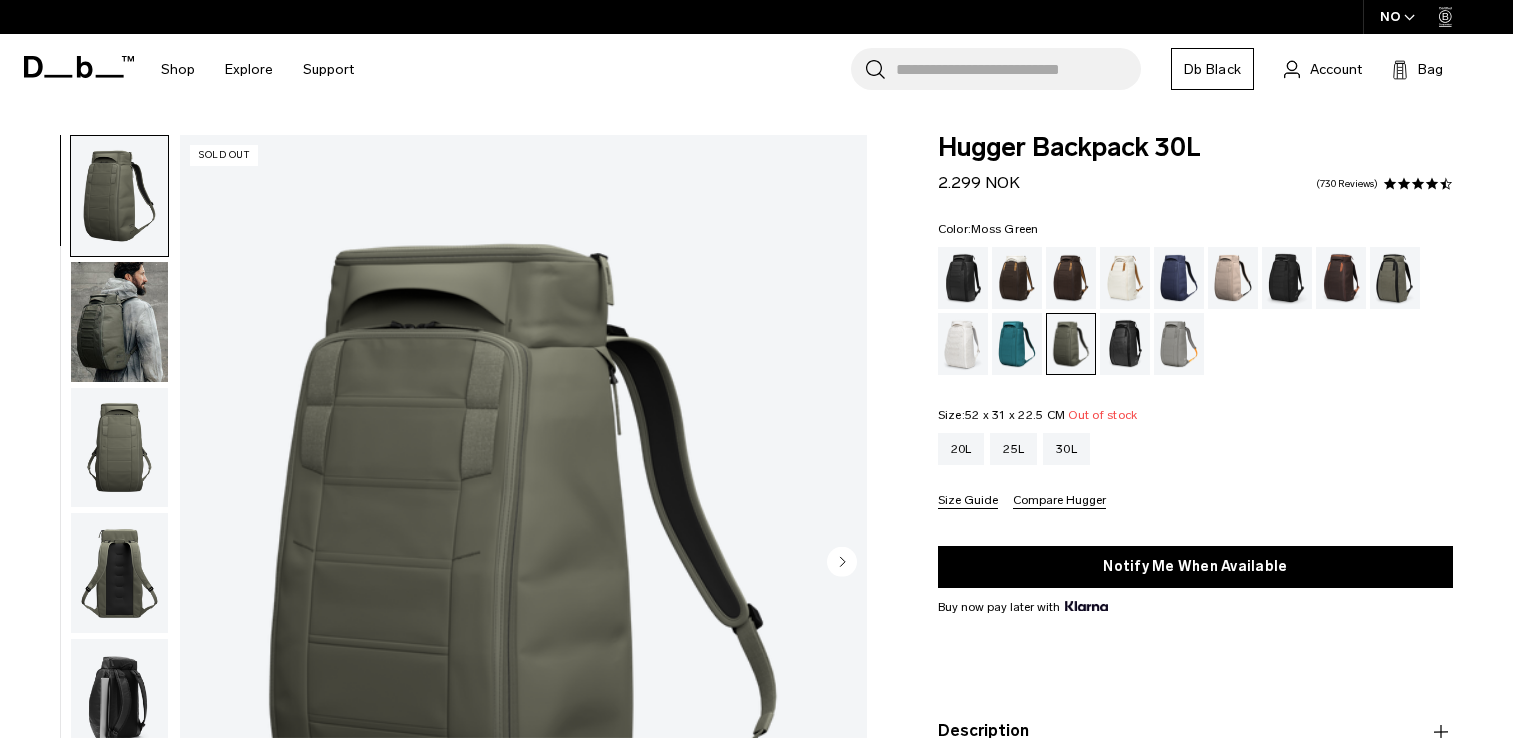 scroll, scrollTop: 0, scrollLeft: 0, axis: both 